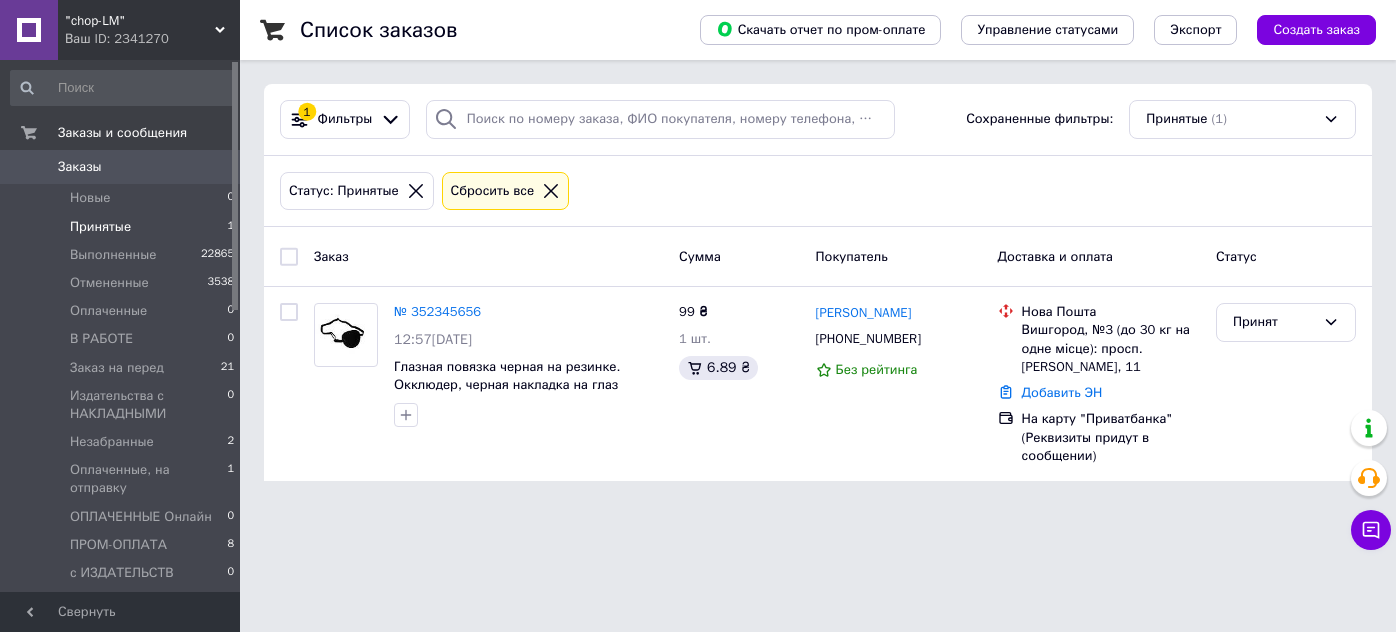 scroll, scrollTop: 0, scrollLeft: 0, axis: both 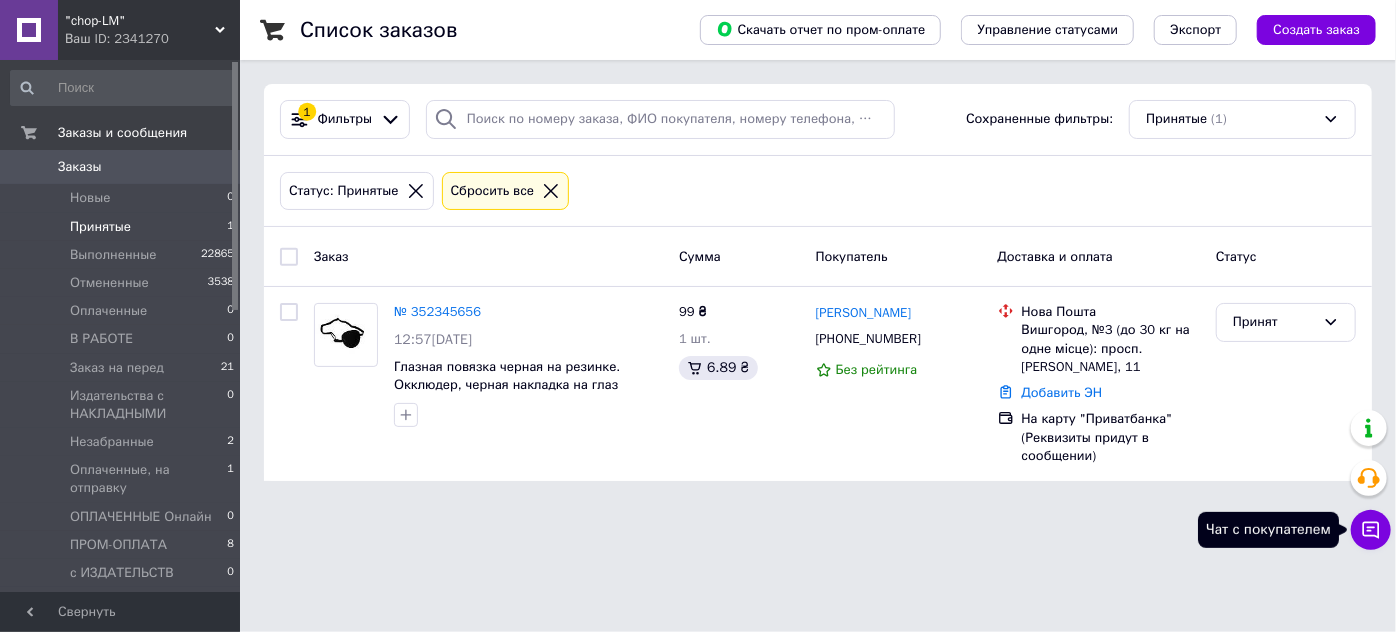 click on "Чат с покупателем" at bounding box center (1371, 530) 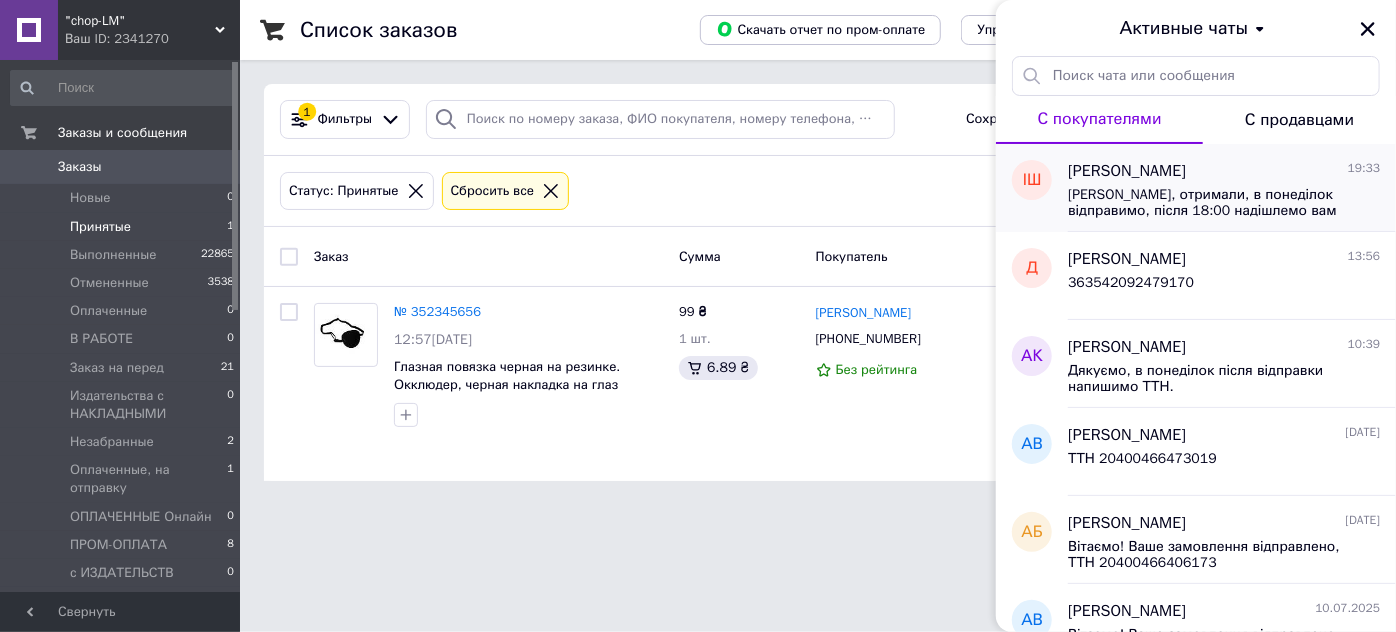 click on "Дякуємо, отримали, в понеділок відправимо, після 18:00 надішлемо вам номер ТТН" at bounding box center [1210, 203] 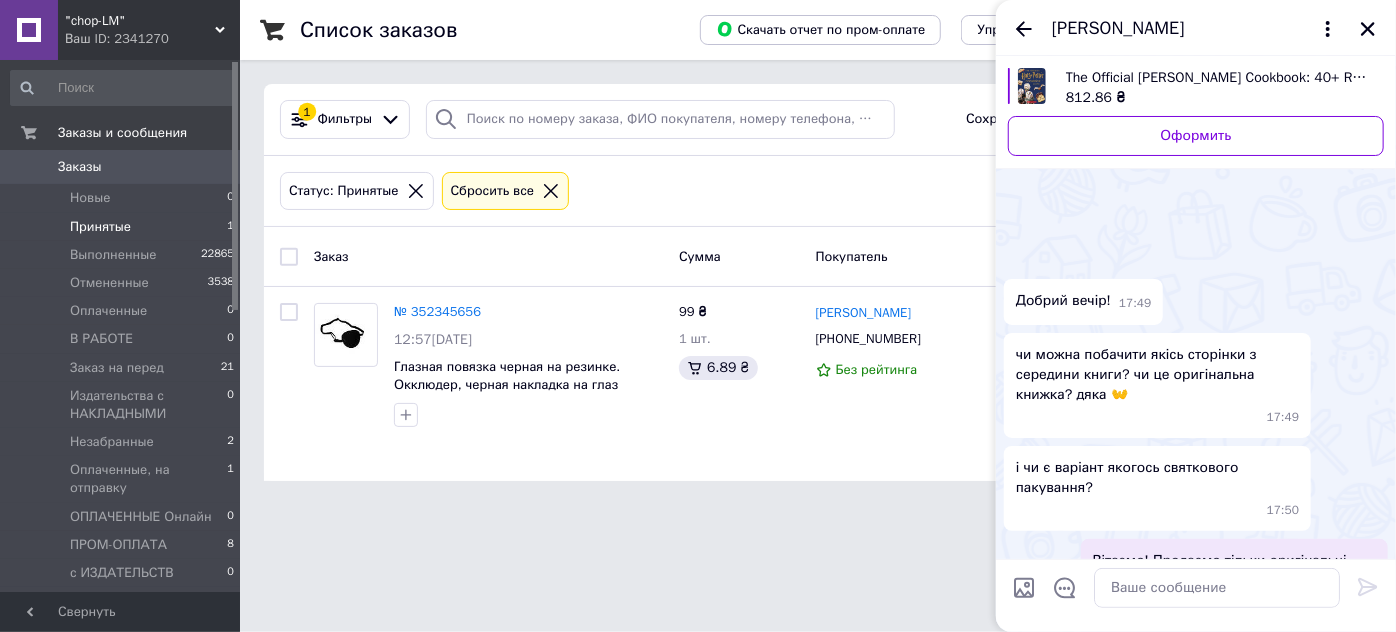 scroll, scrollTop: 1868, scrollLeft: 0, axis: vertical 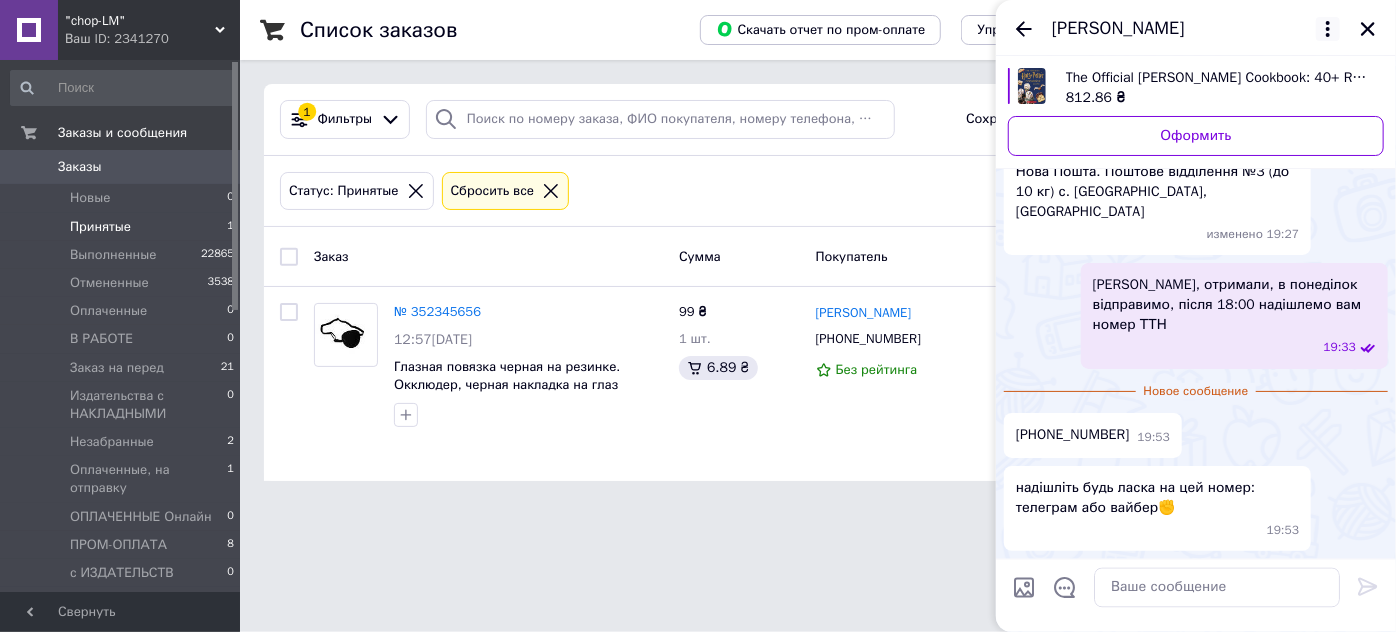 click 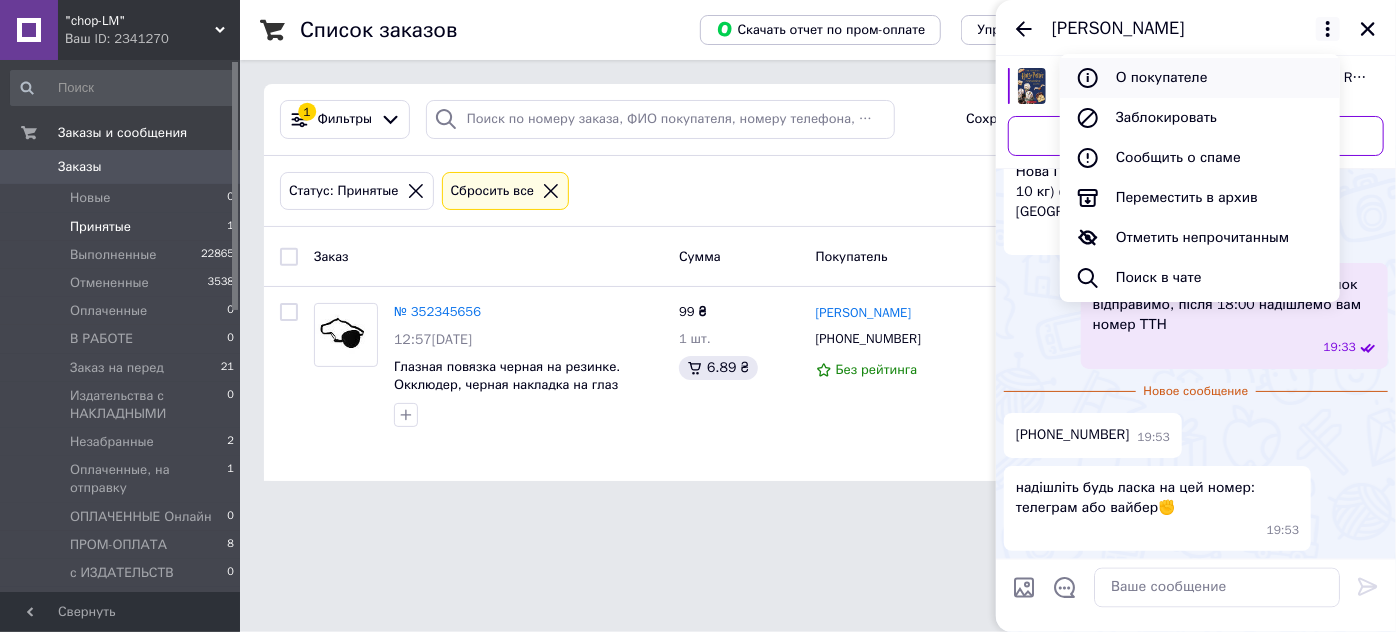 click on "О покупателе" at bounding box center [1200, 78] 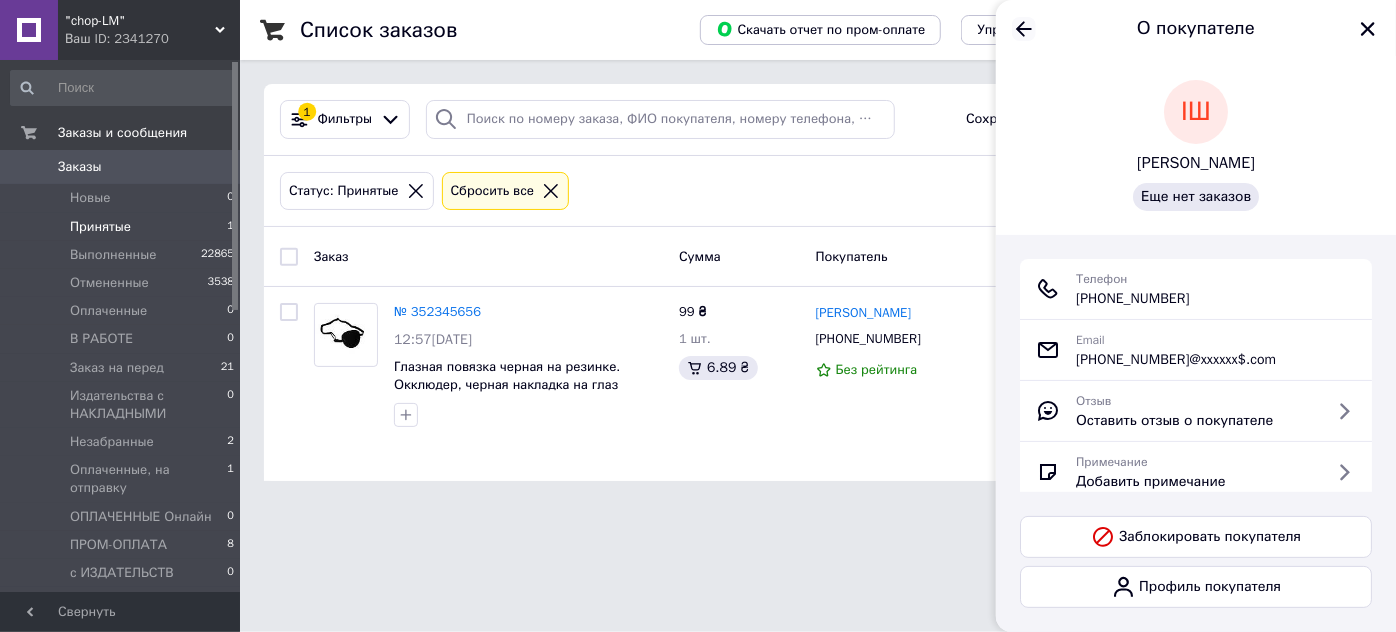 click 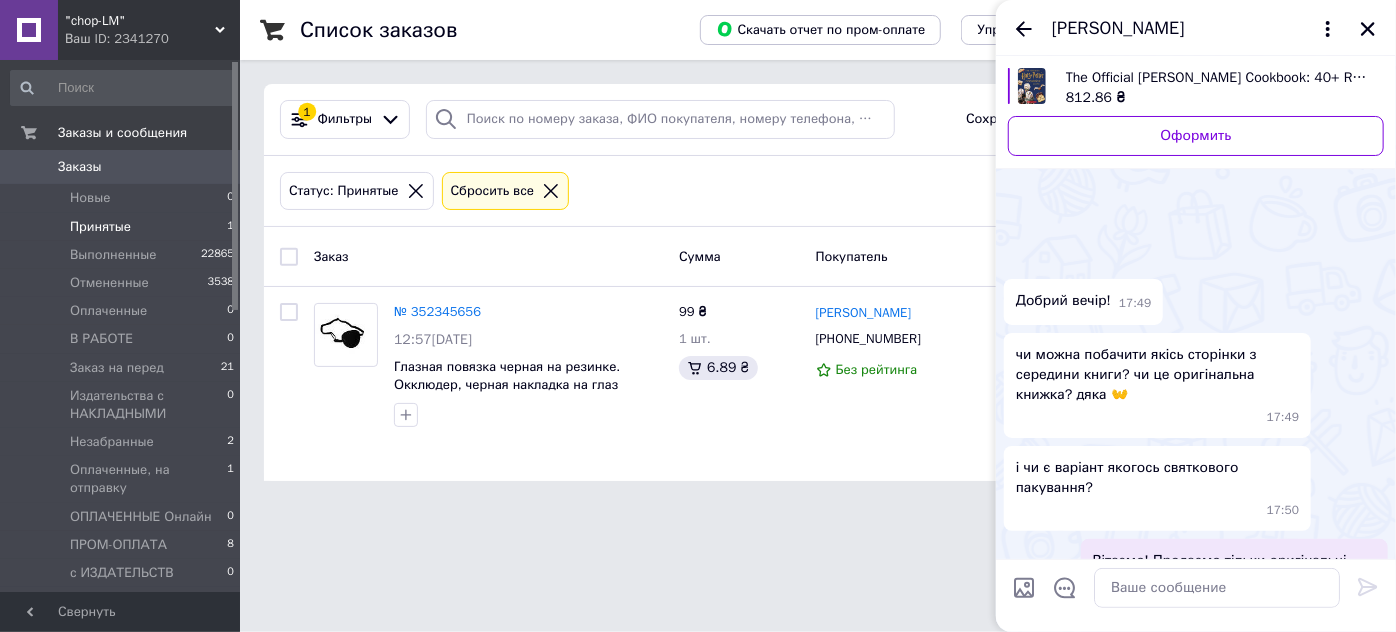 scroll, scrollTop: 1832, scrollLeft: 0, axis: vertical 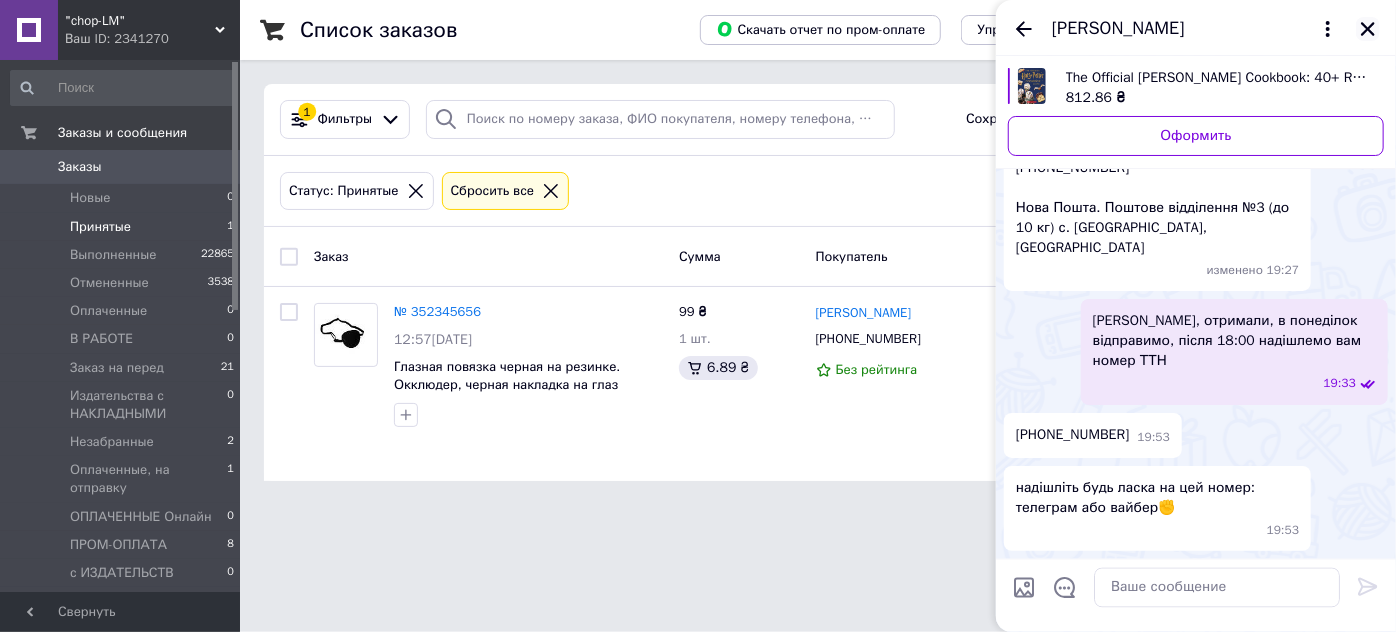 click 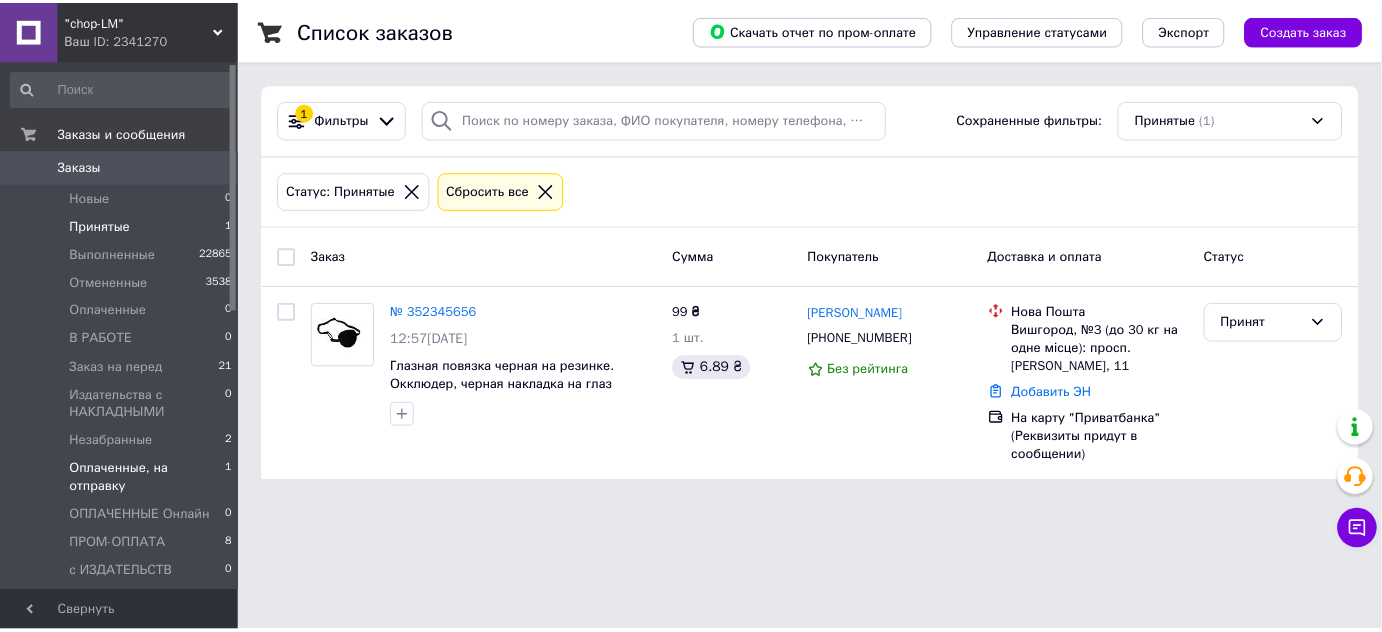 scroll, scrollTop: 181, scrollLeft: 0, axis: vertical 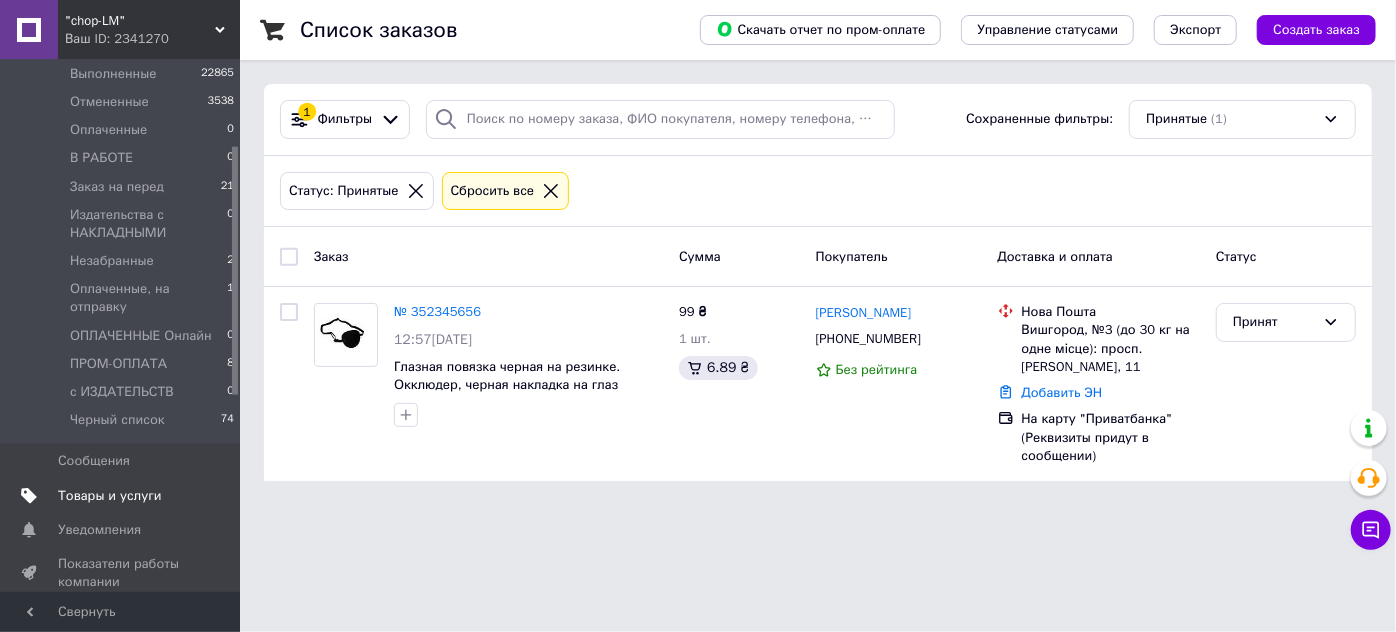 click on "Товары и услуги" at bounding box center (110, 496) 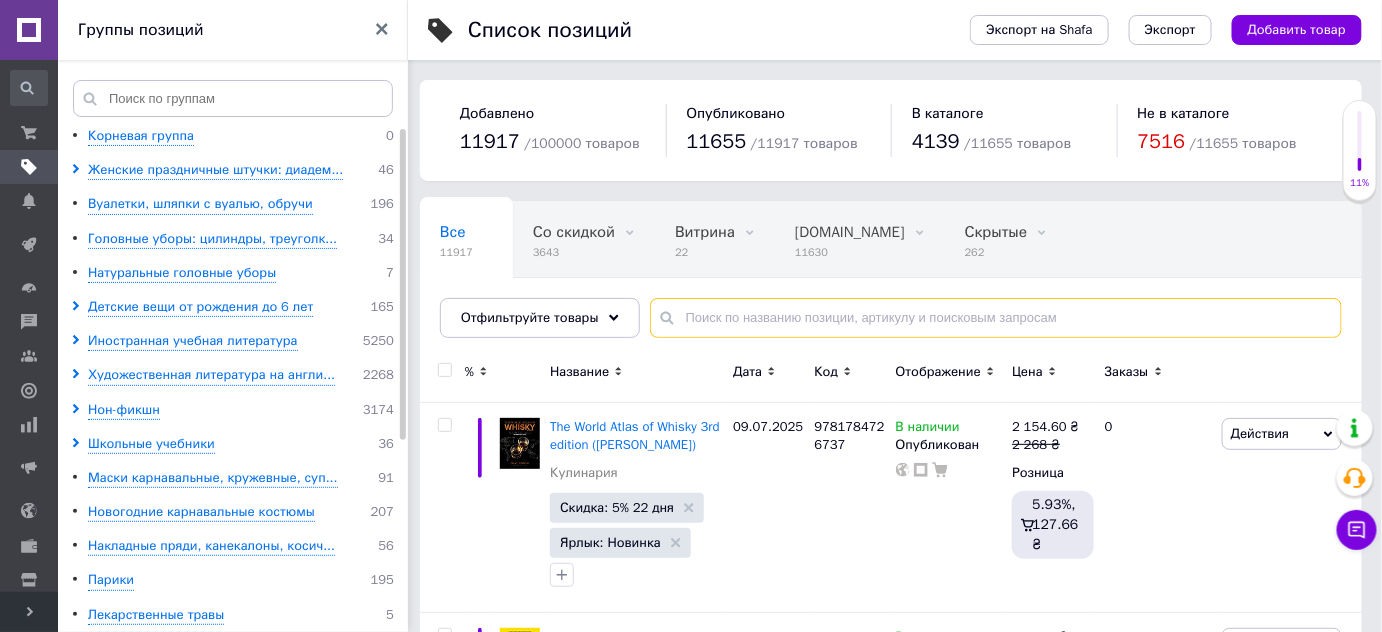 click at bounding box center [996, 318] 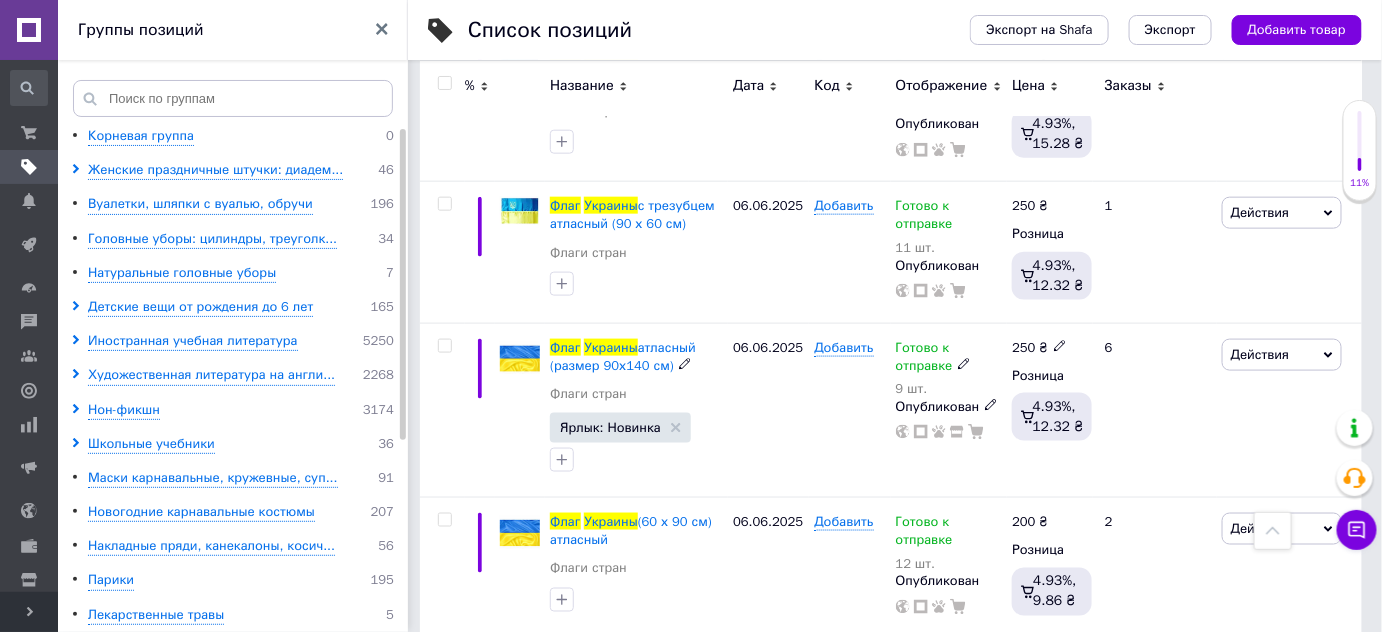 scroll, scrollTop: 727, scrollLeft: 0, axis: vertical 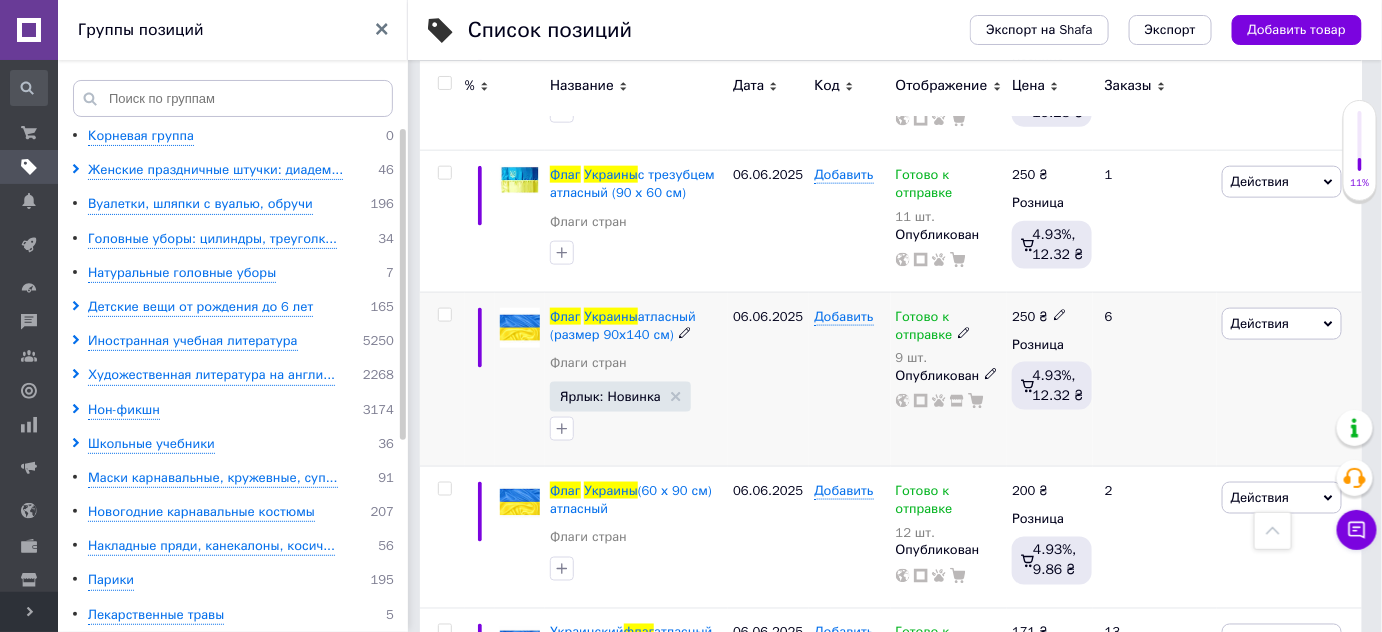 type on "флаг украины" 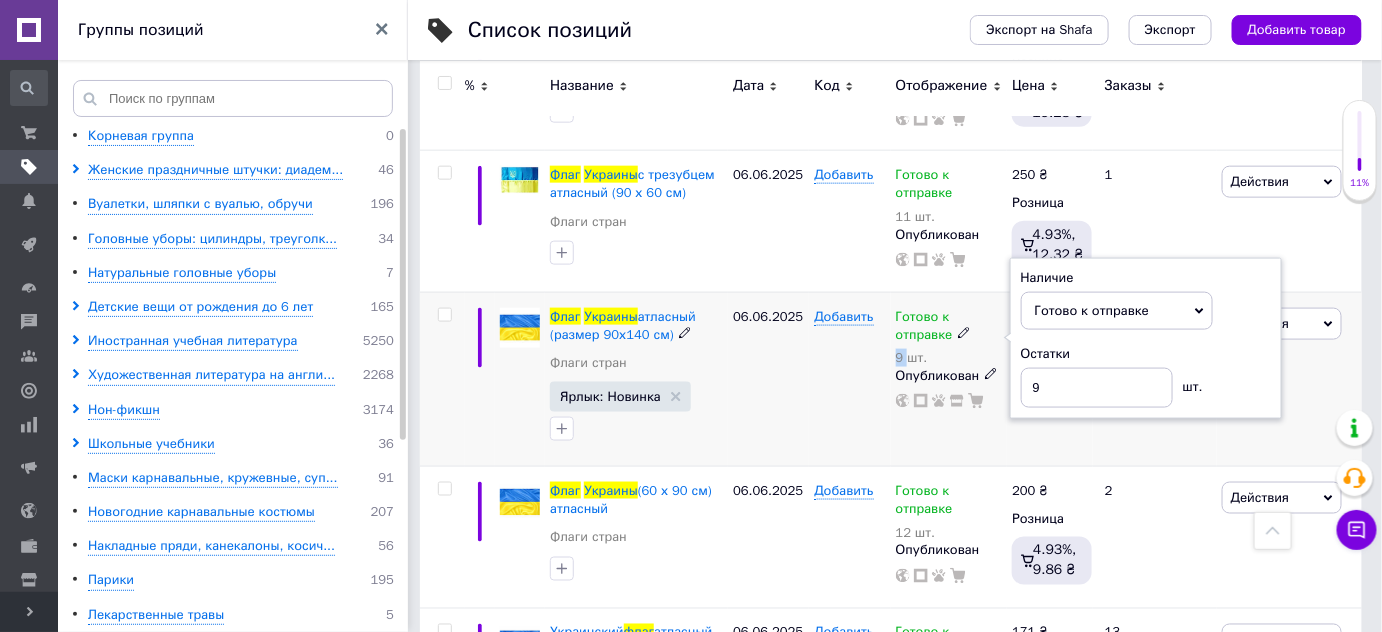 click on "9 шт." at bounding box center [949, 358] 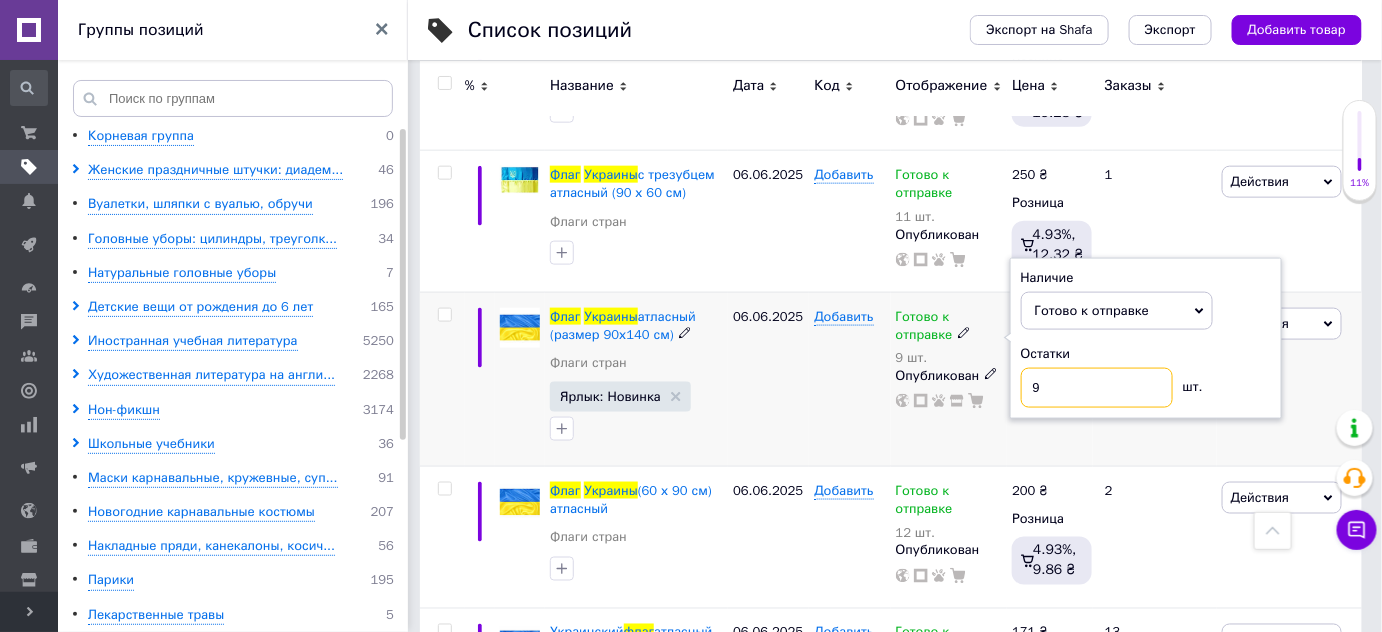 click on "9" at bounding box center [1097, 388] 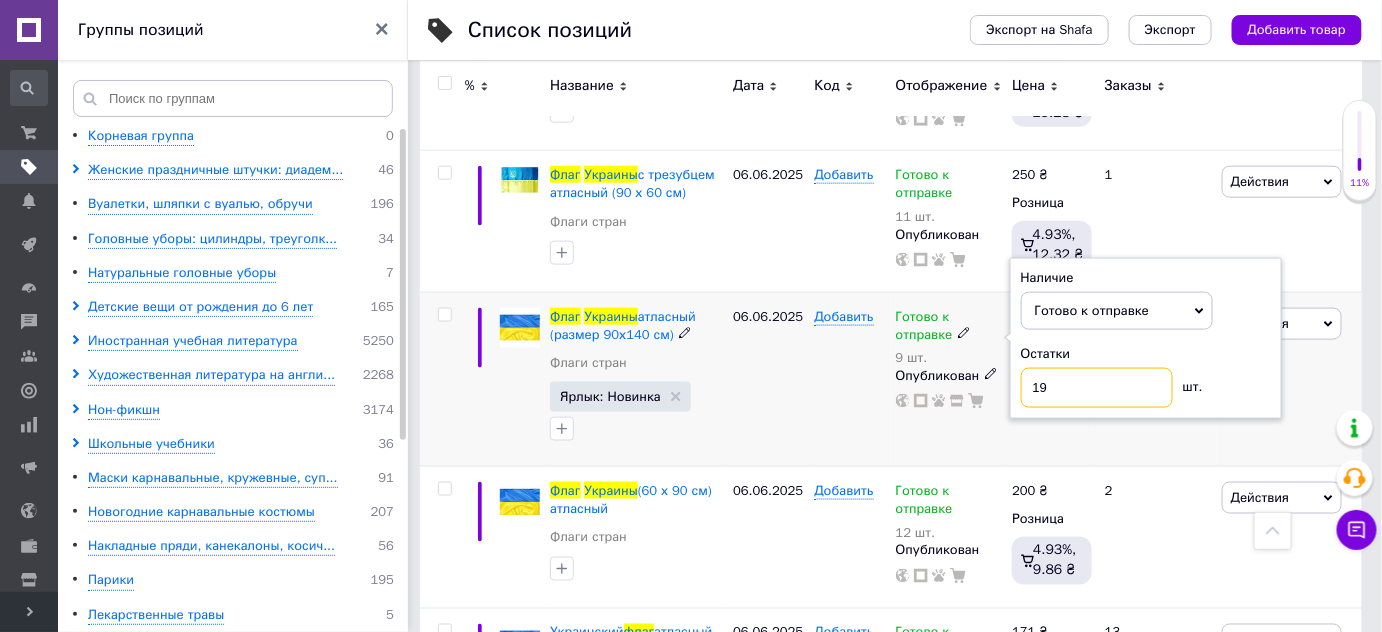type on "19" 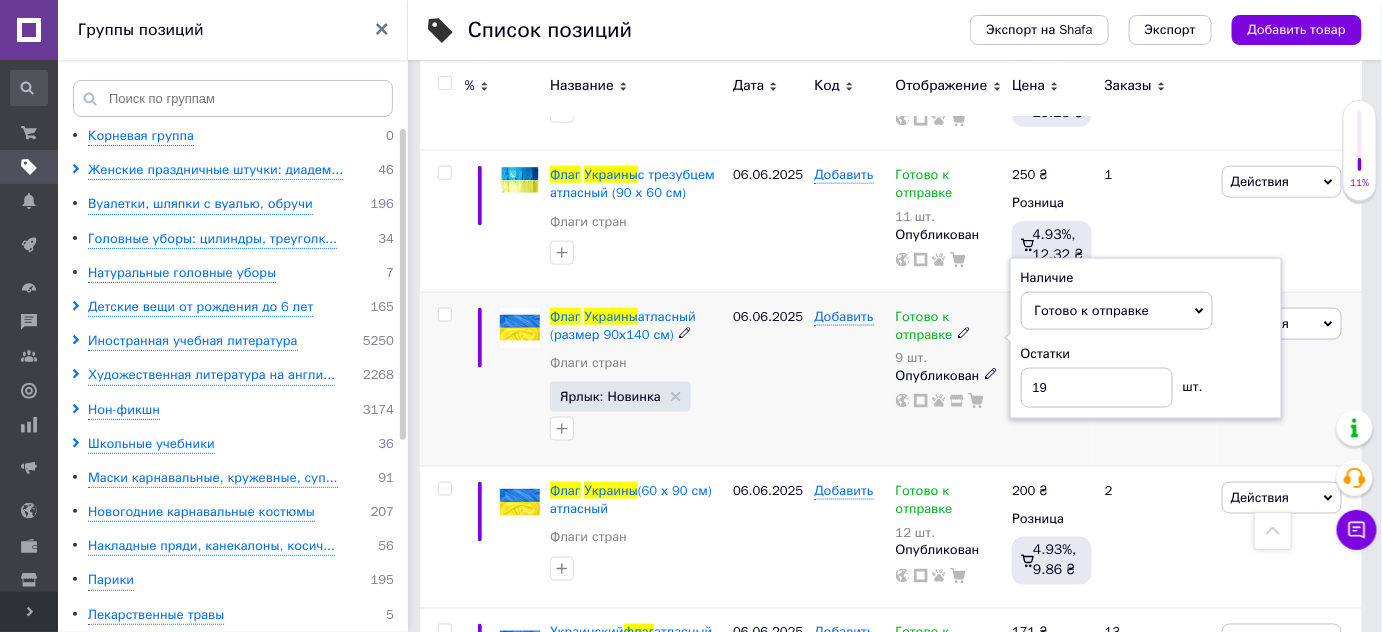 click on "06.06.2025" at bounding box center [768, 379] 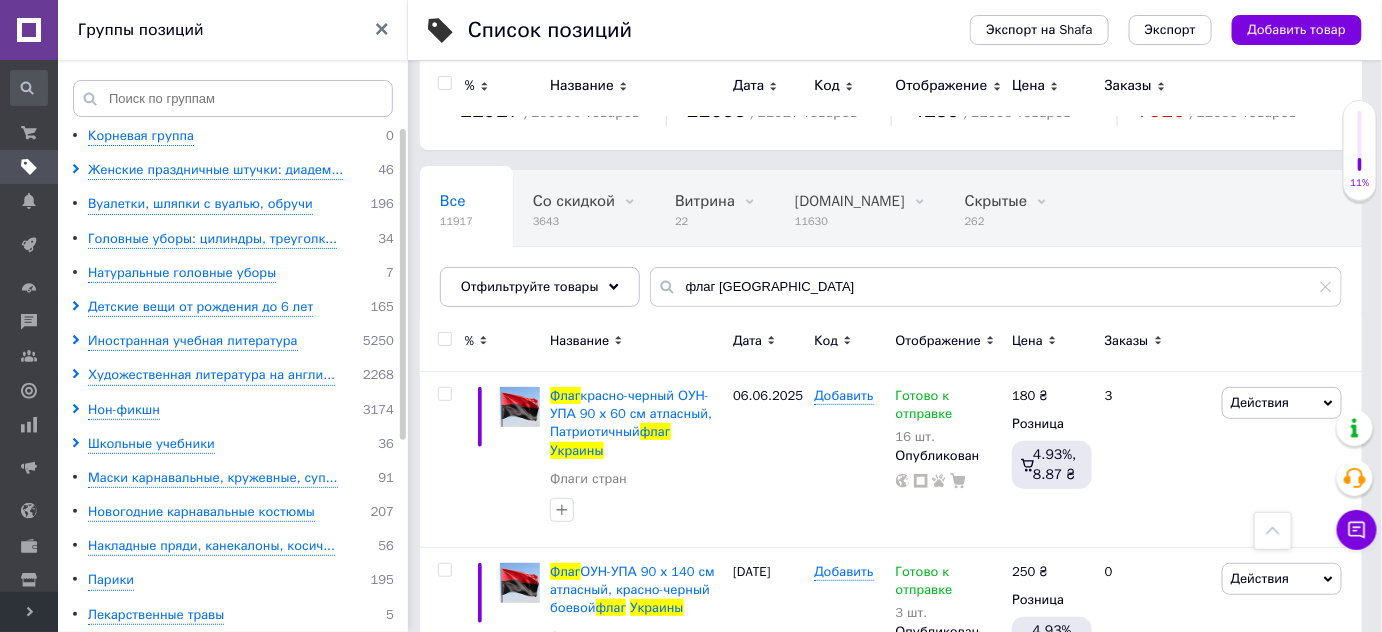scroll, scrollTop: 0, scrollLeft: 0, axis: both 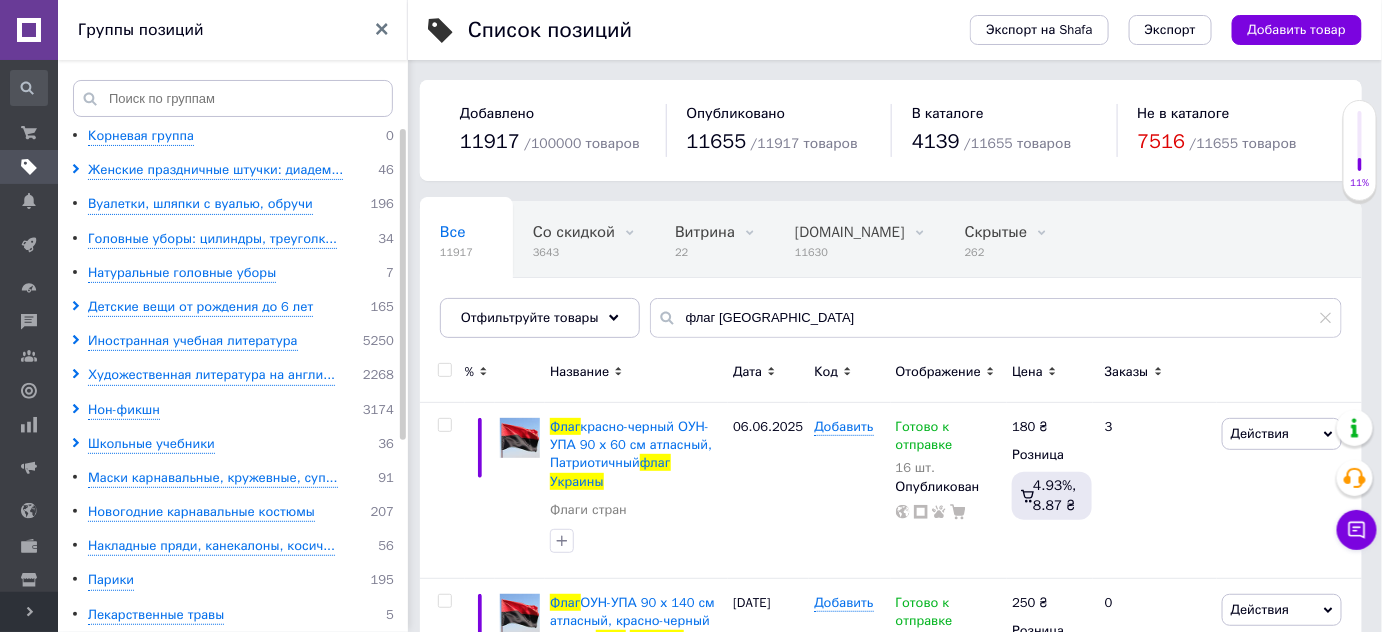 drag, startPoint x: 383, startPoint y: 30, endPoint x: 402, endPoint y: 108, distance: 80.280754 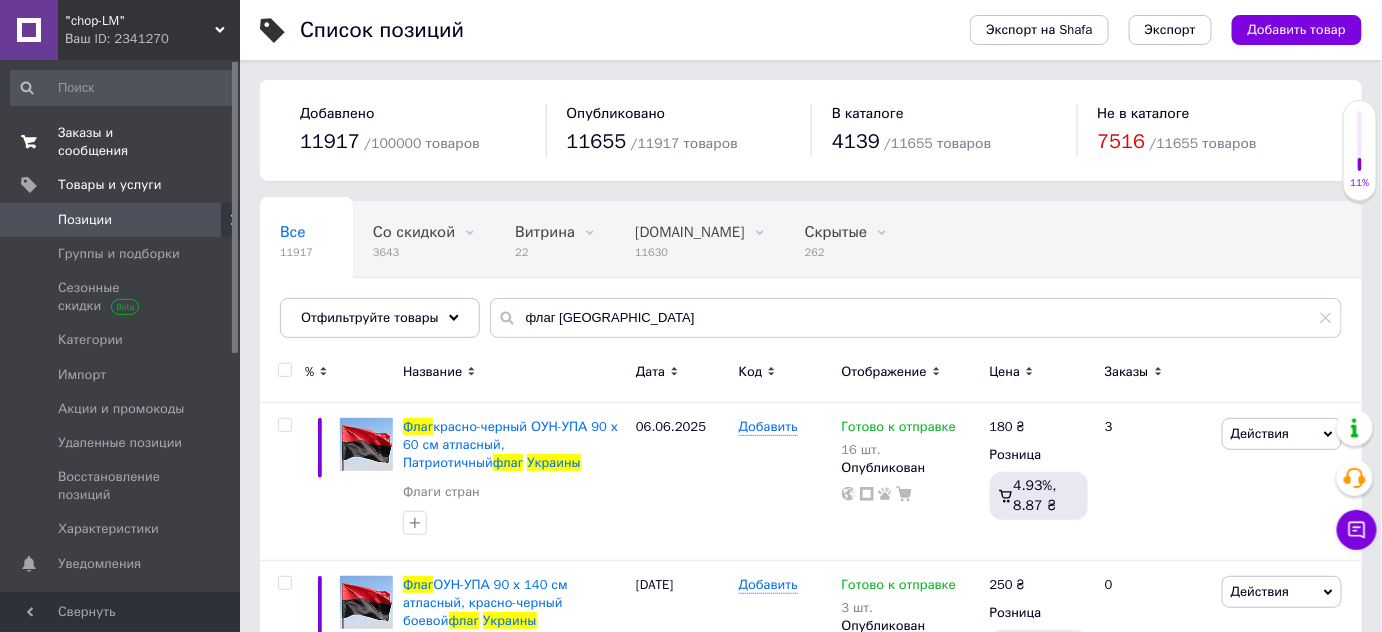 click on "Заказы и сообщения" at bounding box center (121, 142) 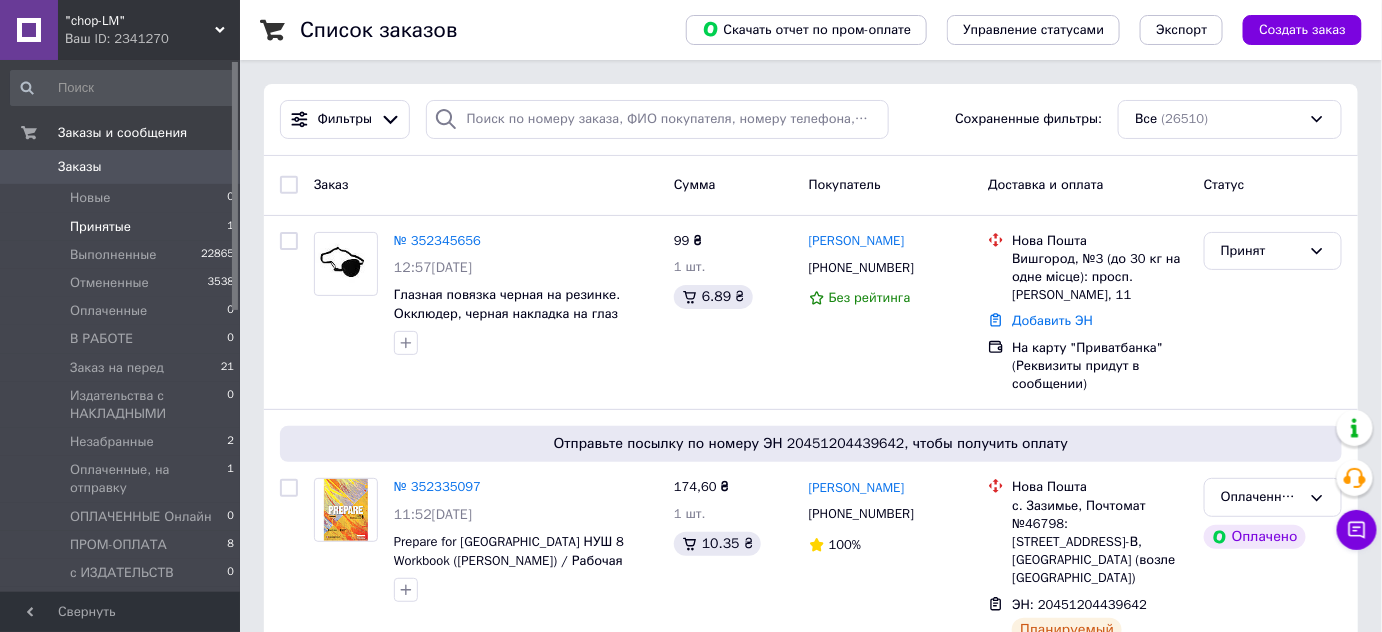 click on "Принятые" at bounding box center (100, 227) 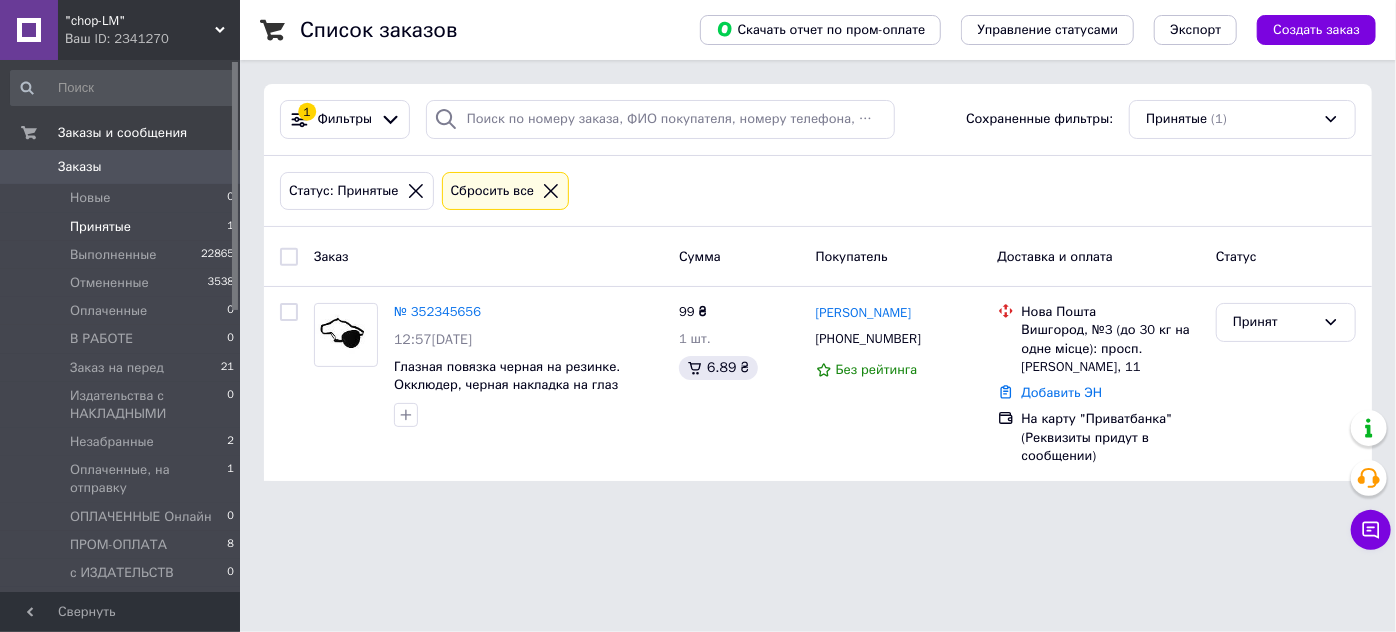 click on "Статус: Принятые Сбросить все" at bounding box center (818, 191) 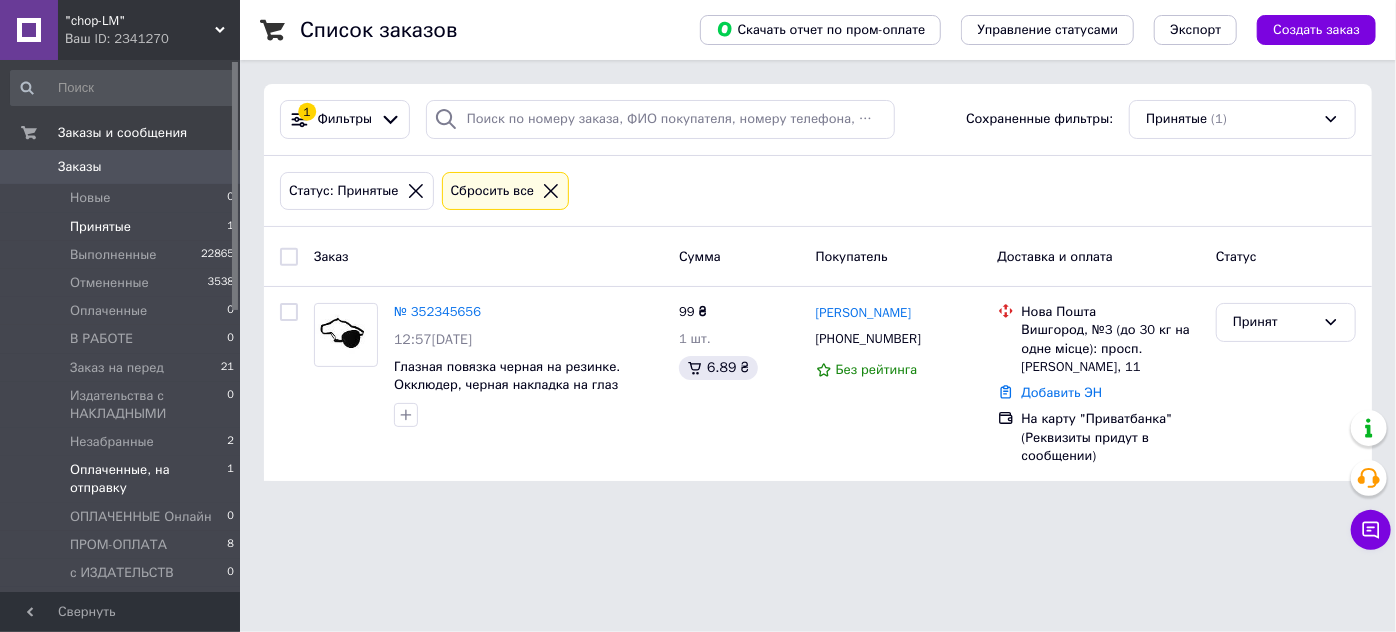 click on "Оплаченные, на отправку" at bounding box center [148, 479] 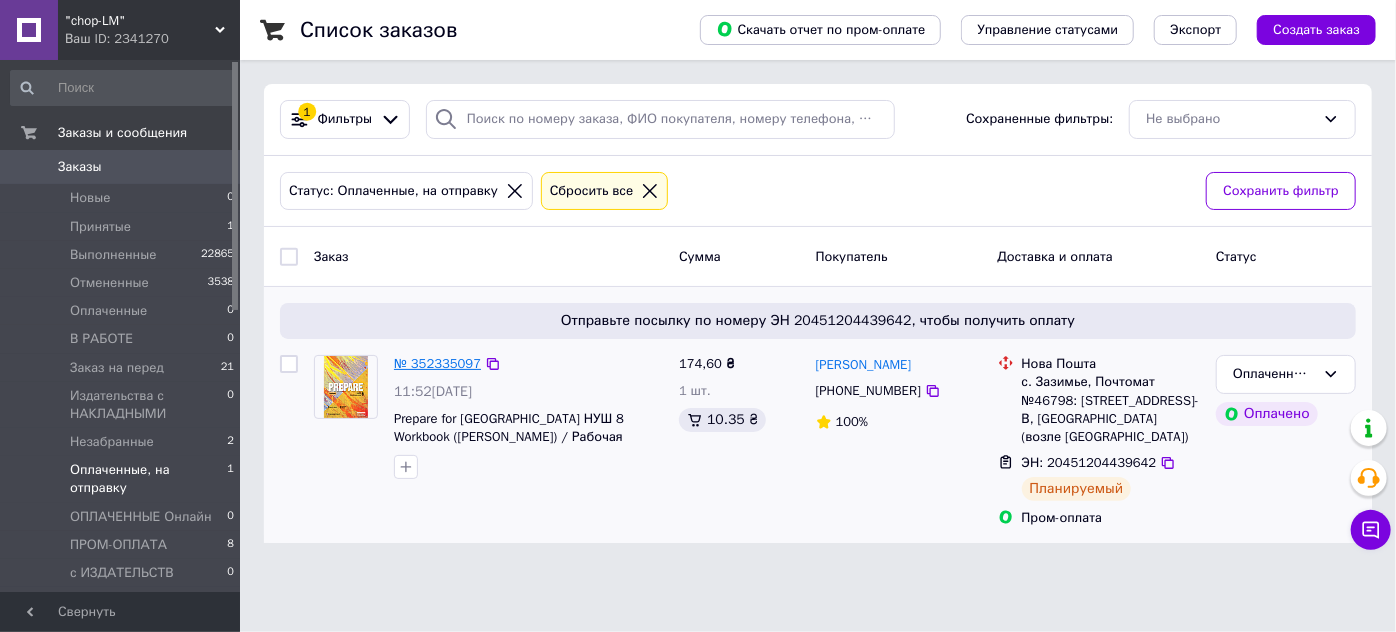 click on "№ 352335097" at bounding box center (437, 363) 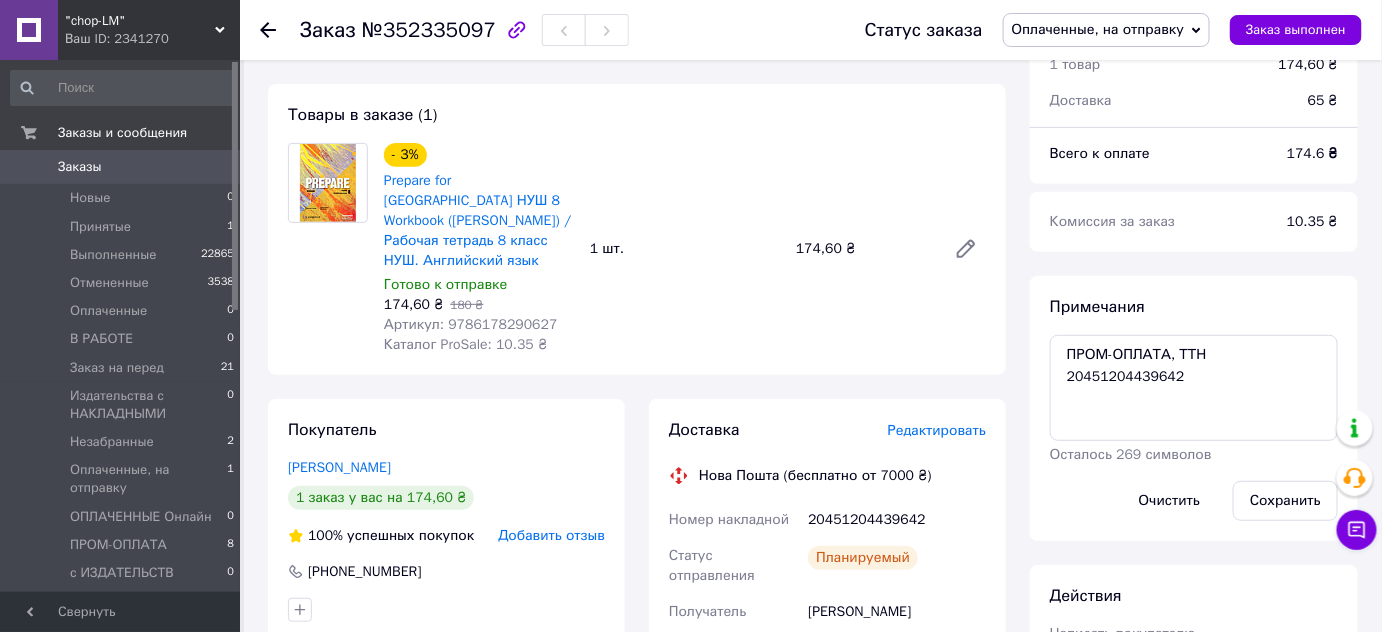 scroll, scrollTop: 181, scrollLeft: 0, axis: vertical 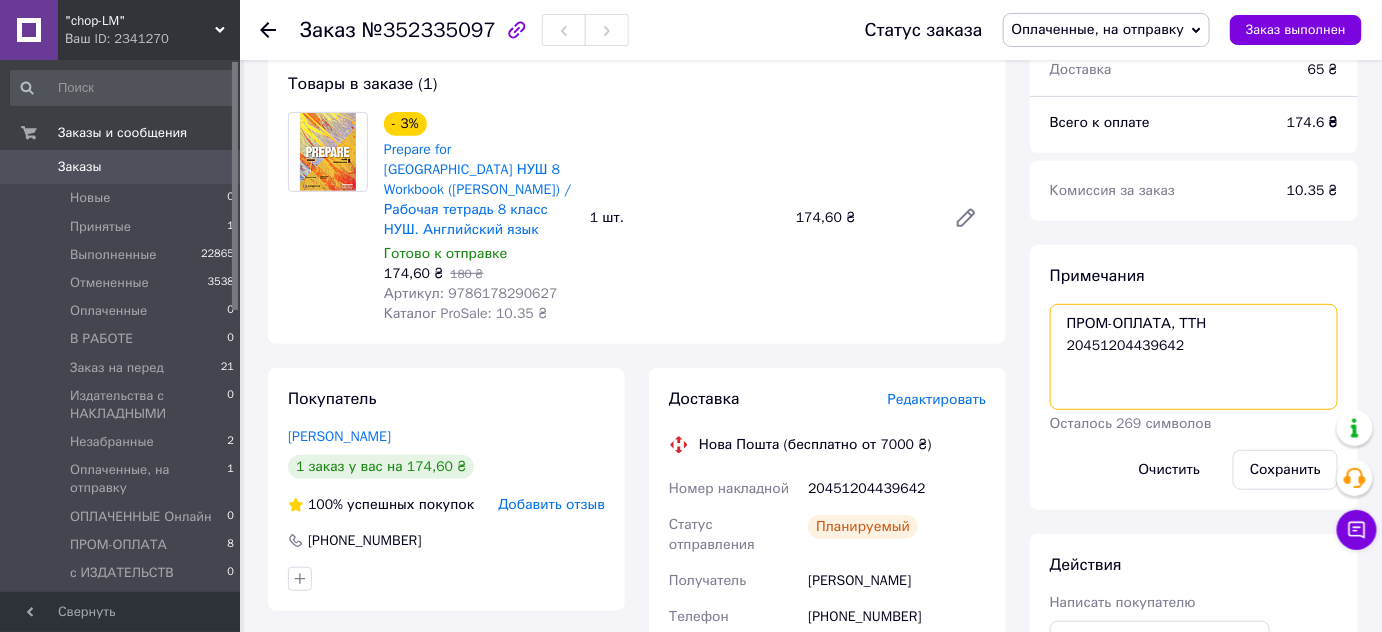 drag, startPoint x: 1178, startPoint y: 327, endPoint x: 1315, endPoint y: 330, distance: 137.03284 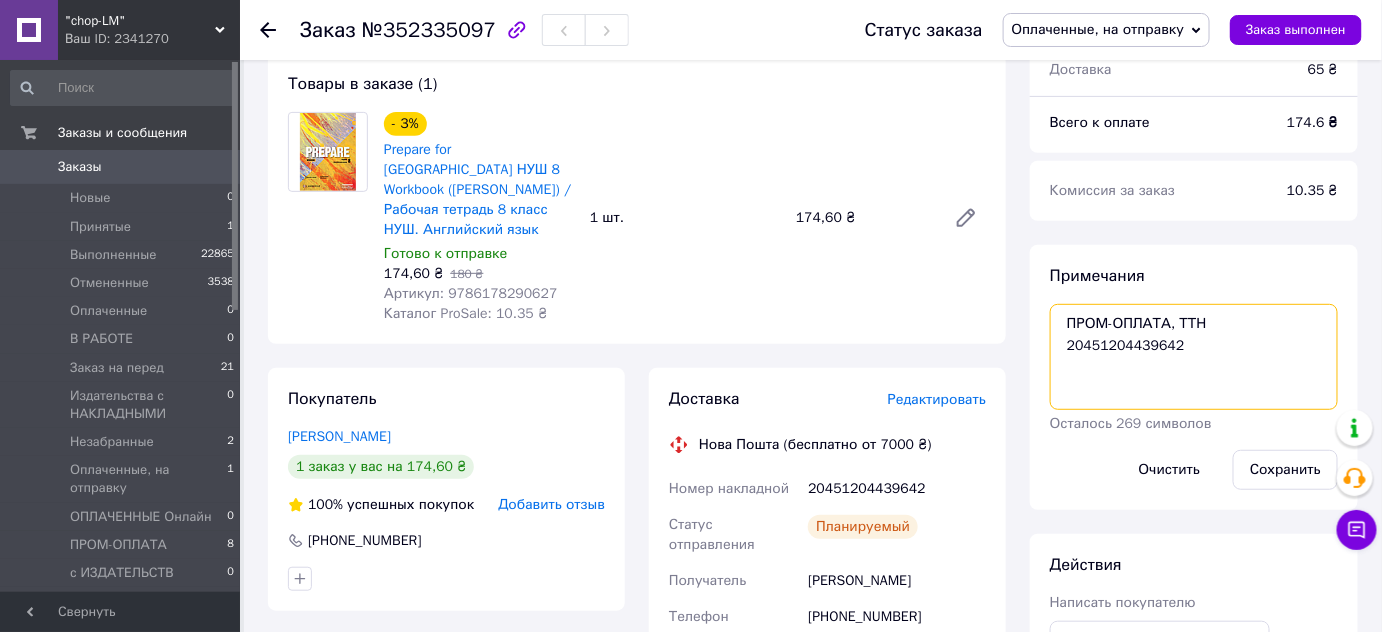 scroll, scrollTop: 363, scrollLeft: 0, axis: vertical 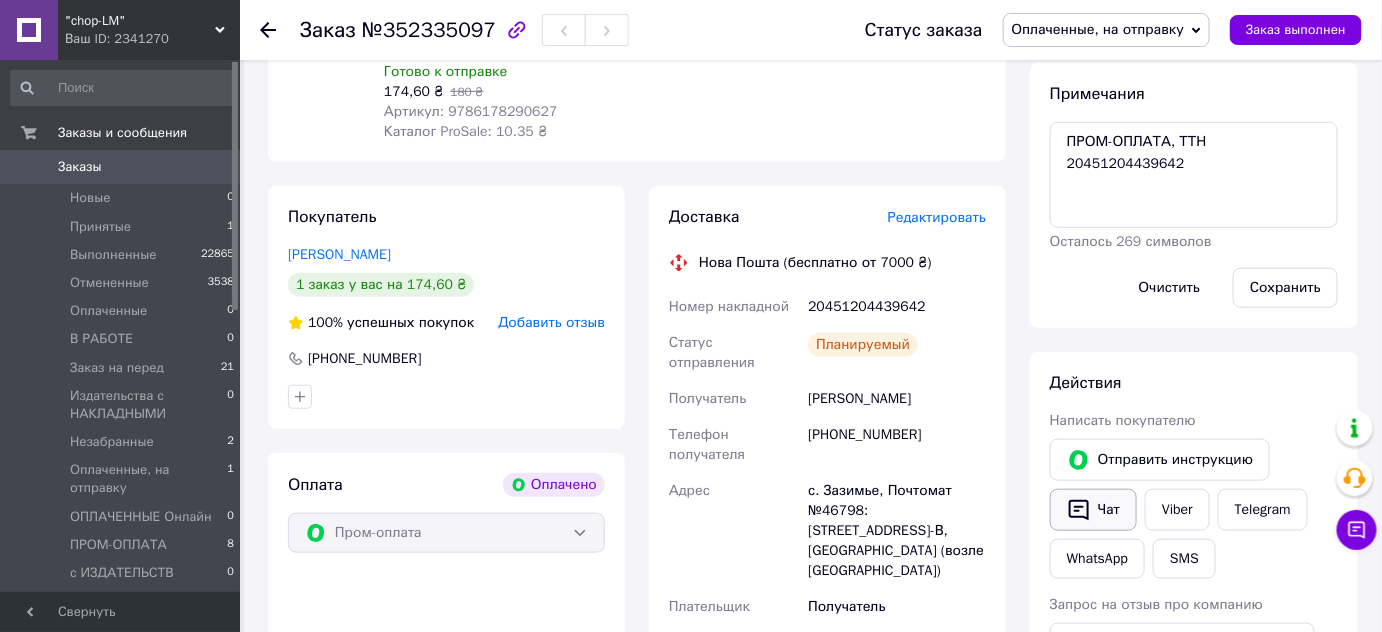 click on "Чат" at bounding box center (1093, 510) 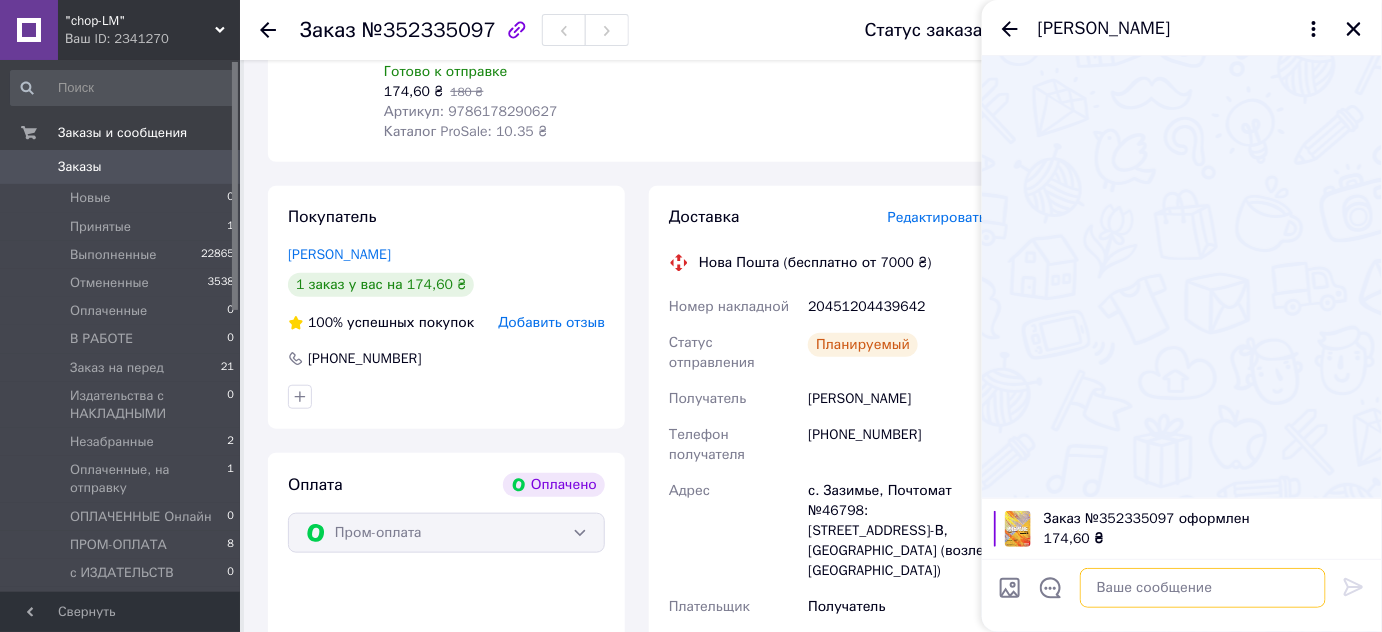 click at bounding box center (1203, 588) 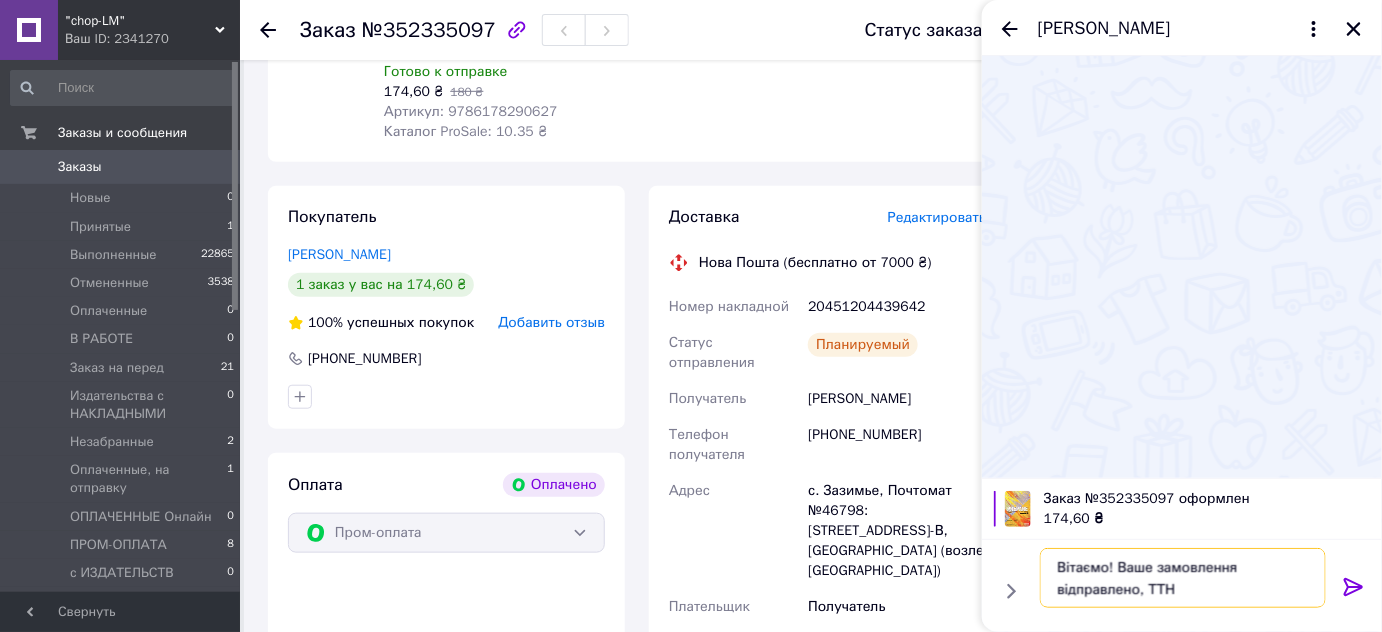 paste on "ТТН 20451204439642" 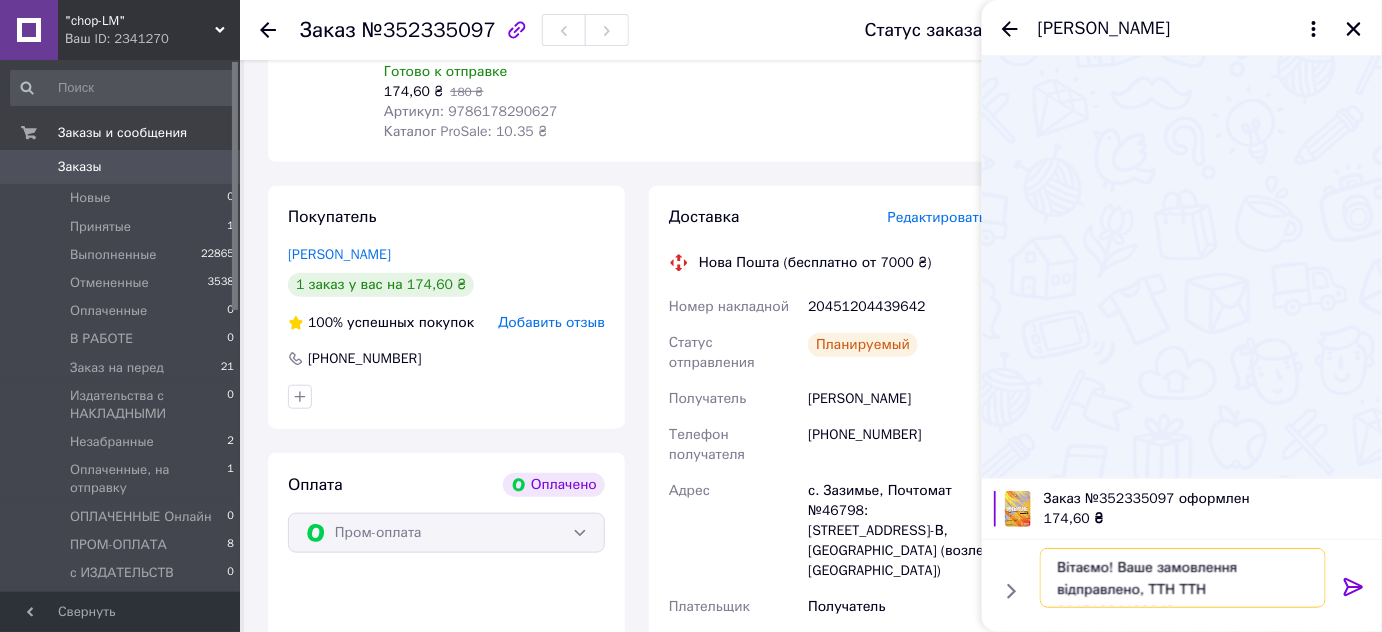 click on "Вітаємо! Ваше замовлення відправлено, ТТН ТТН 20451204439642" at bounding box center [1183, 578] 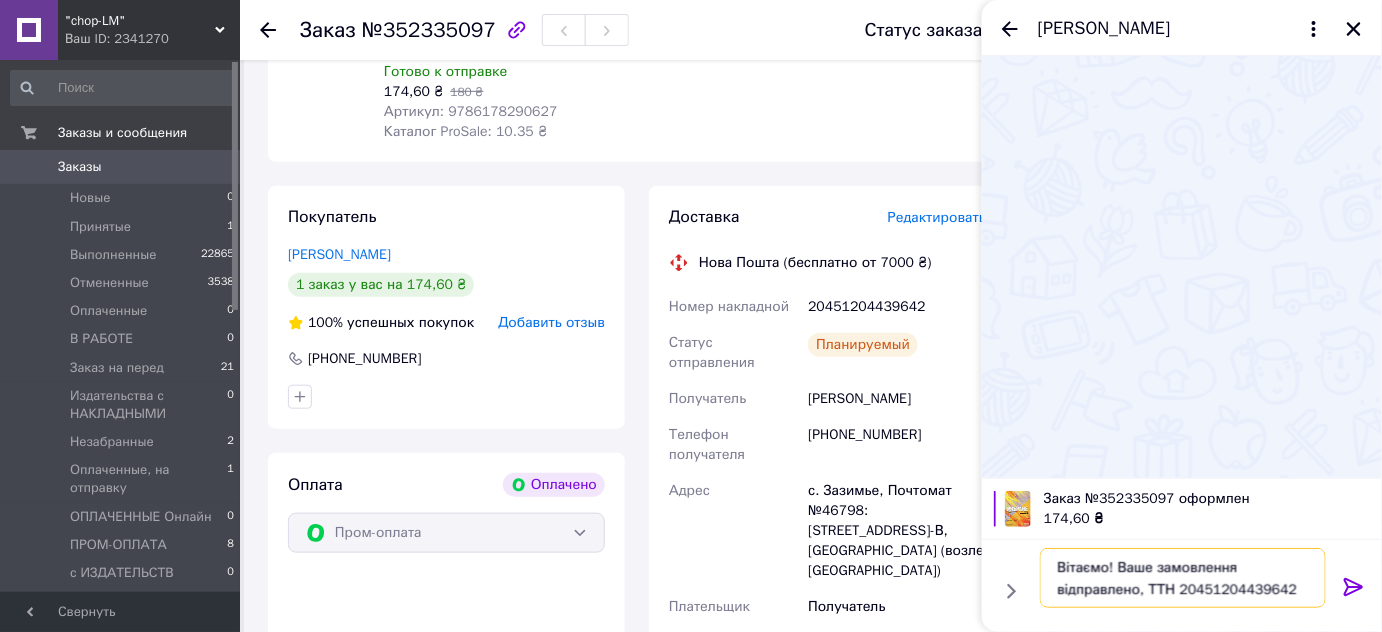type on "Вітаємо! Ваше замовлення відправлено, ТТН 20451204439642" 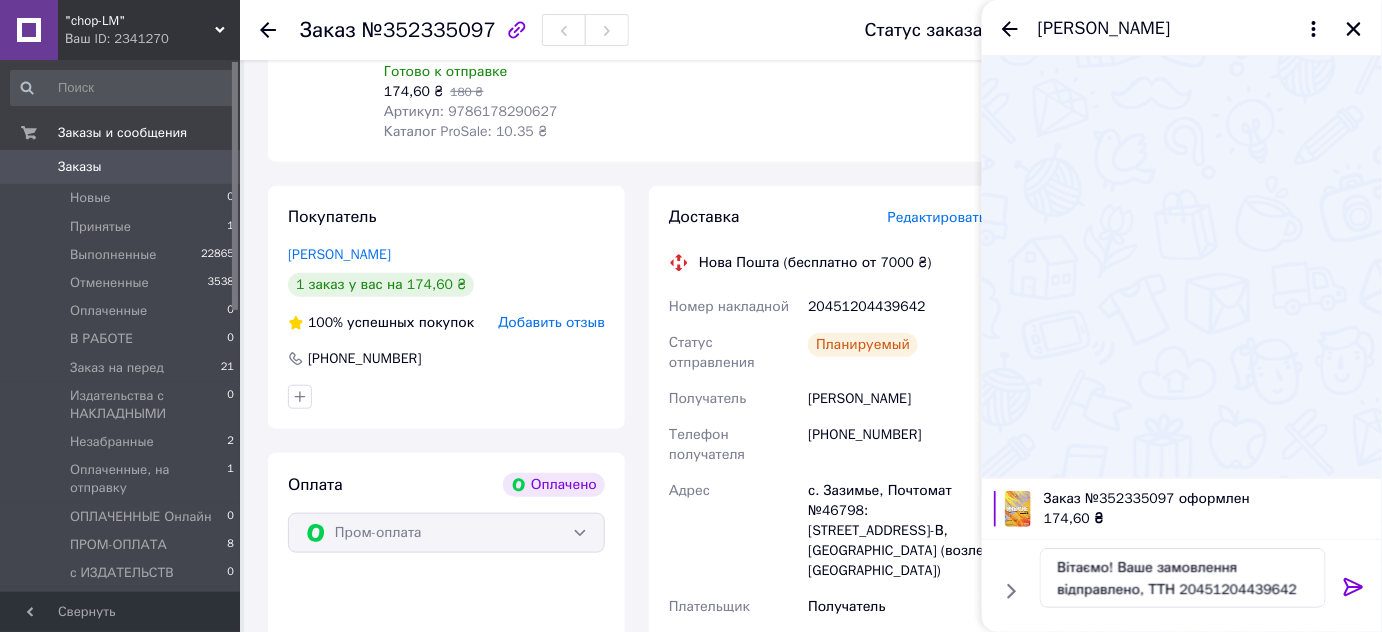 click 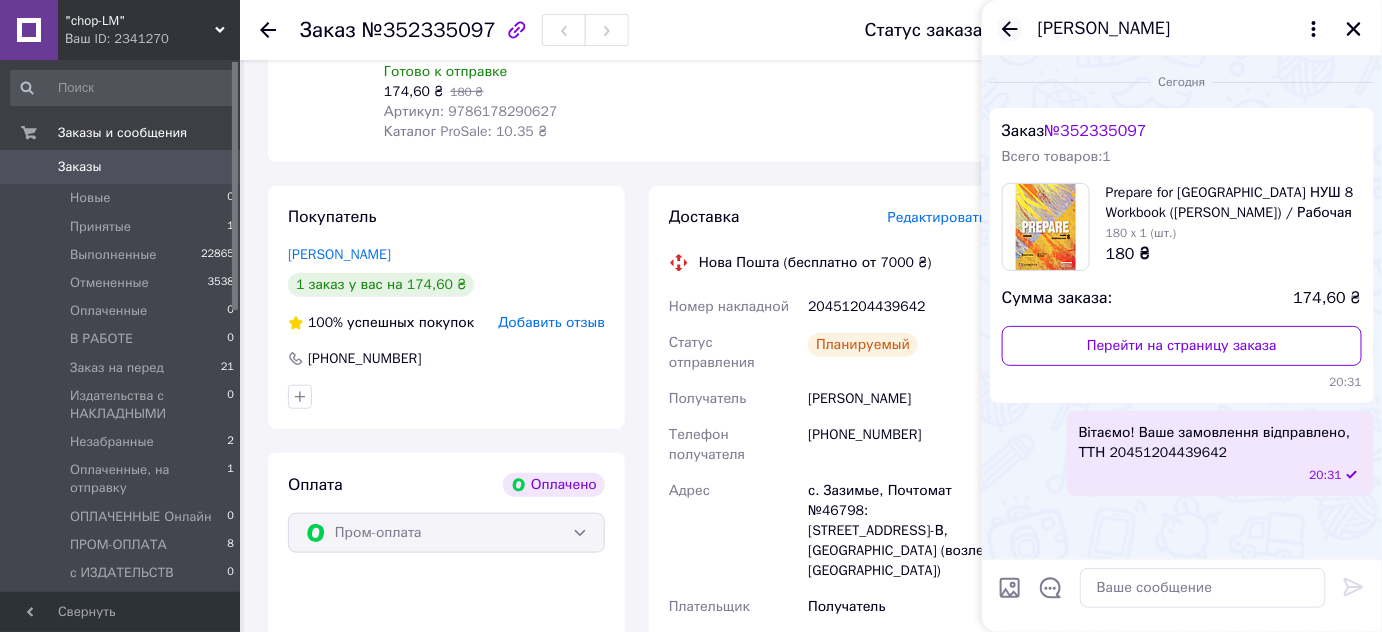 click 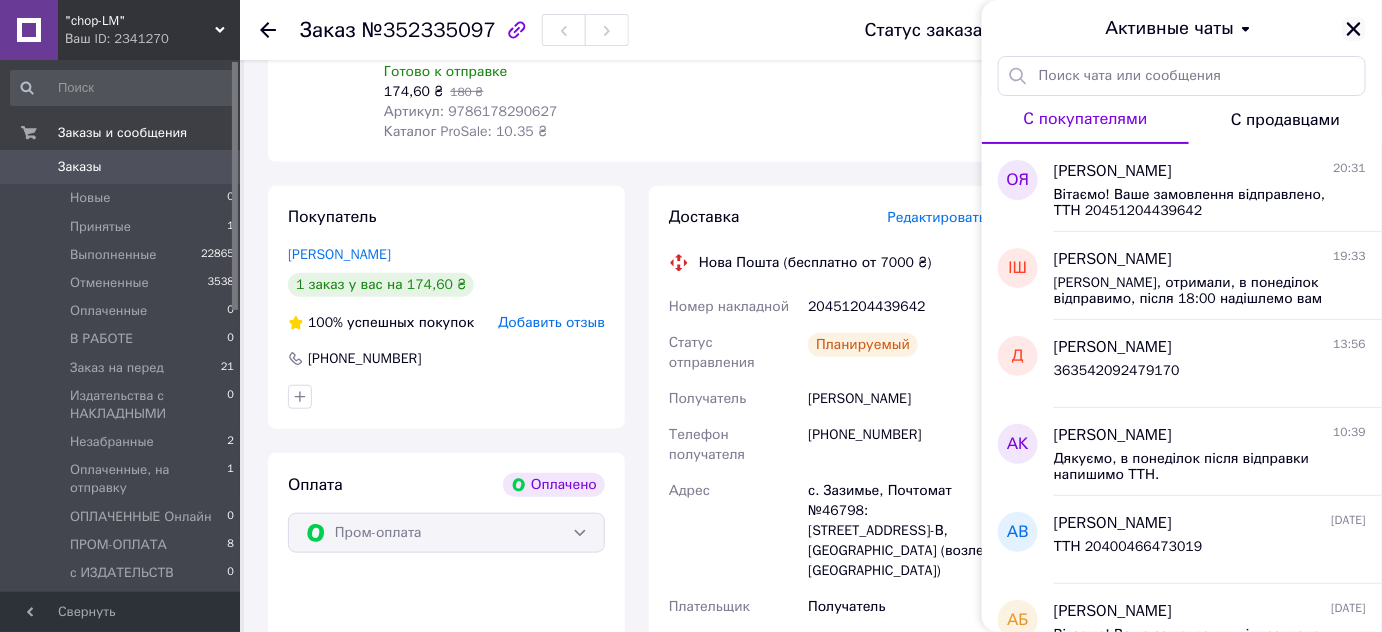 click at bounding box center [1354, 29] 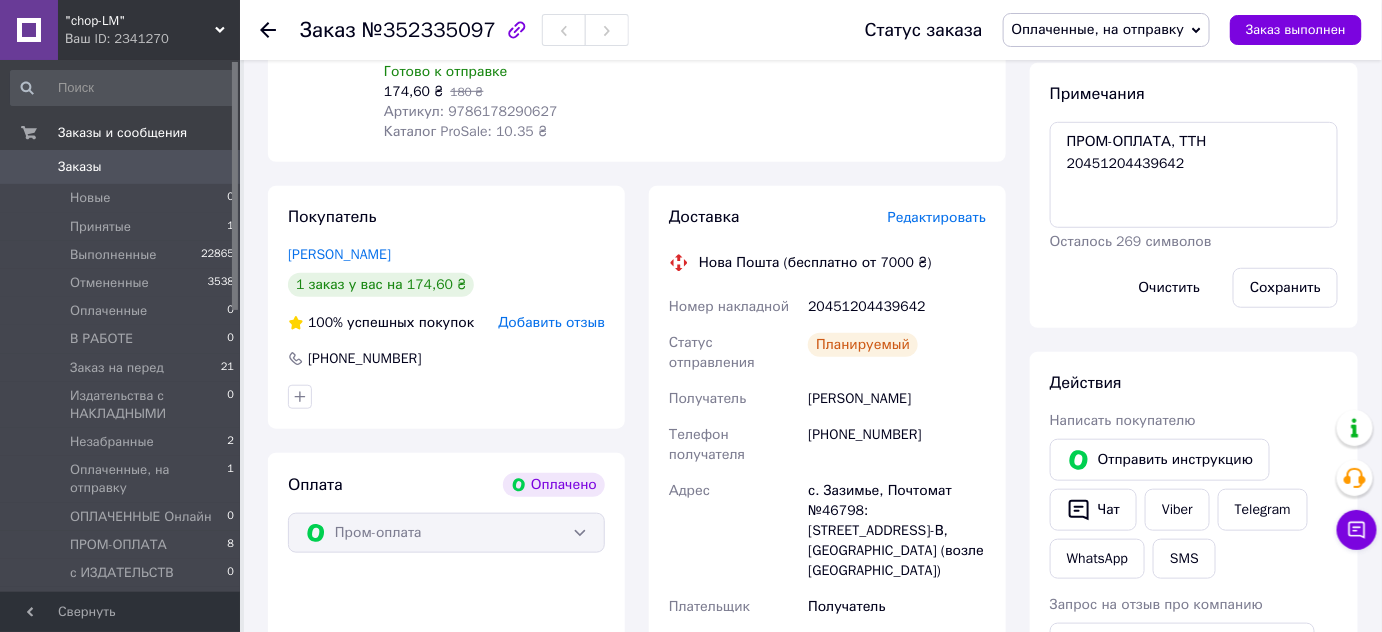 scroll, scrollTop: 0, scrollLeft: 0, axis: both 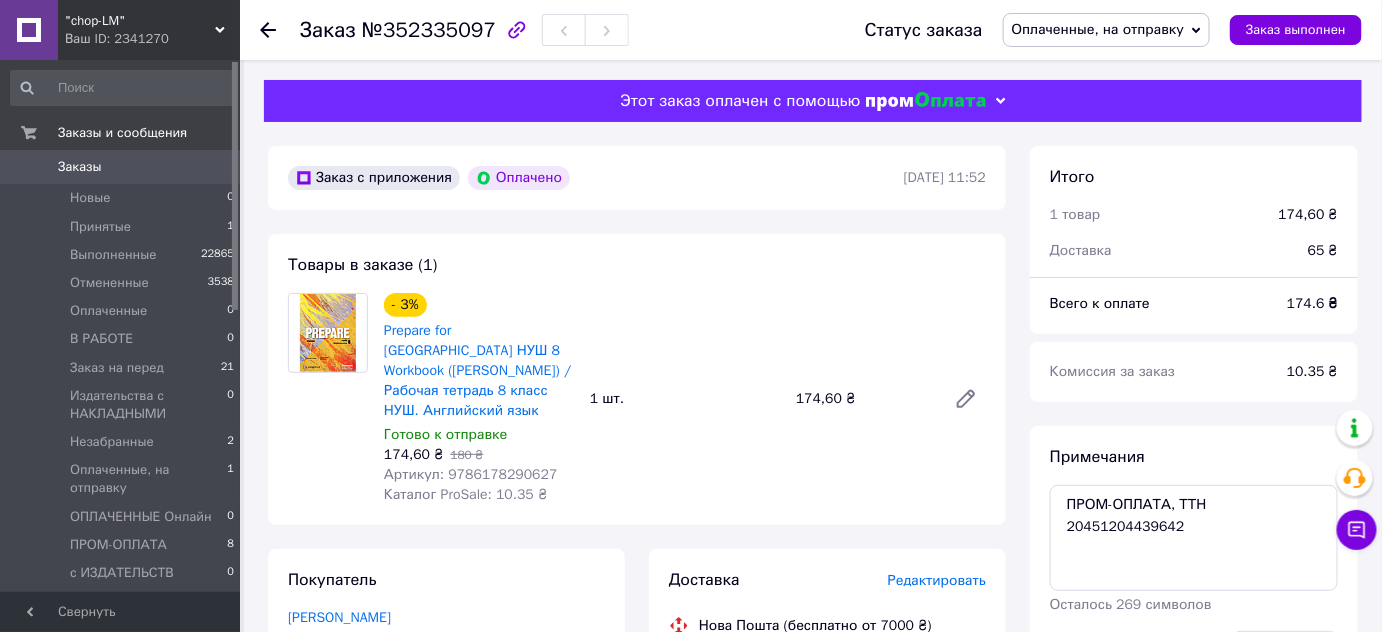 click on "Оплаченные, на отправку" at bounding box center (1107, 30) 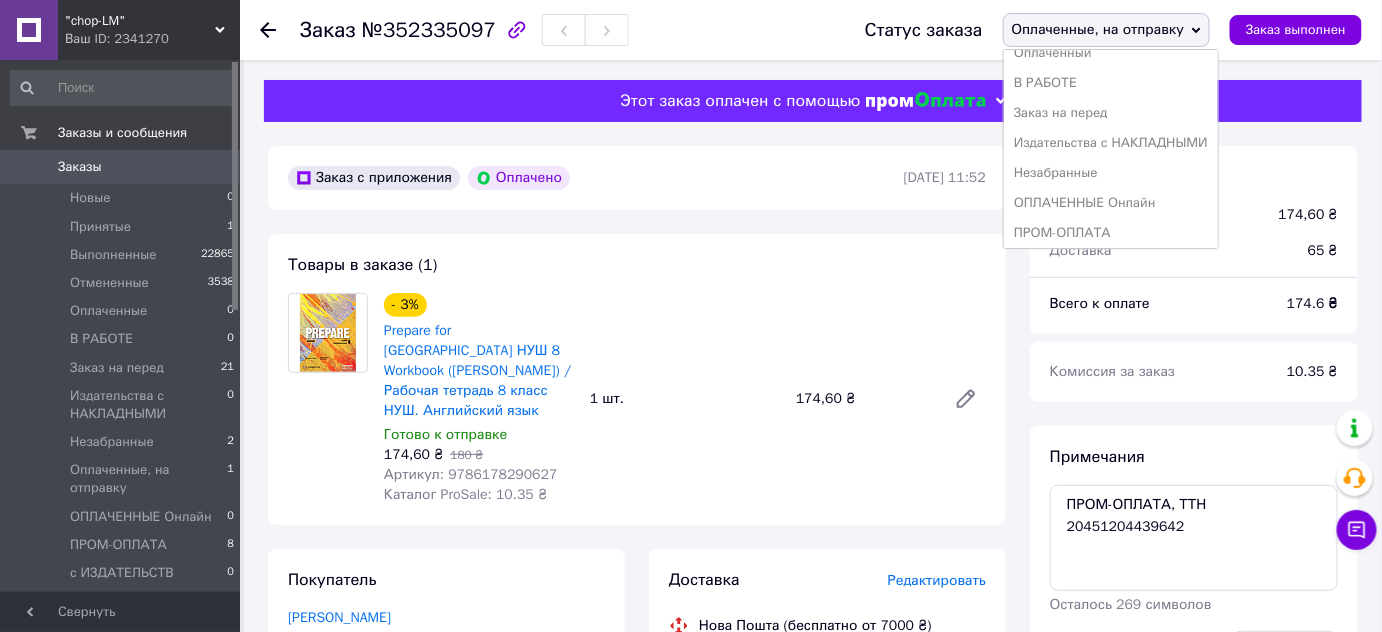 scroll, scrollTop: 171, scrollLeft: 0, axis: vertical 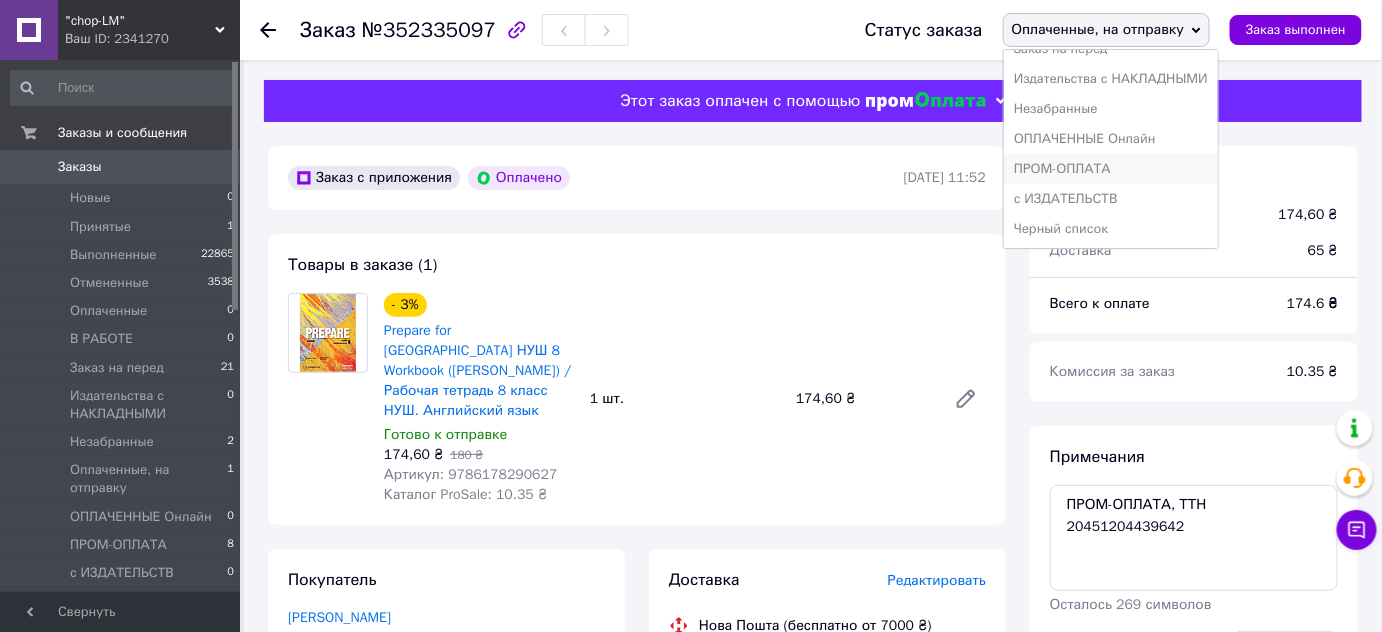 click on "ПРОМ-ОПЛАТА" at bounding box center [1111, 169] 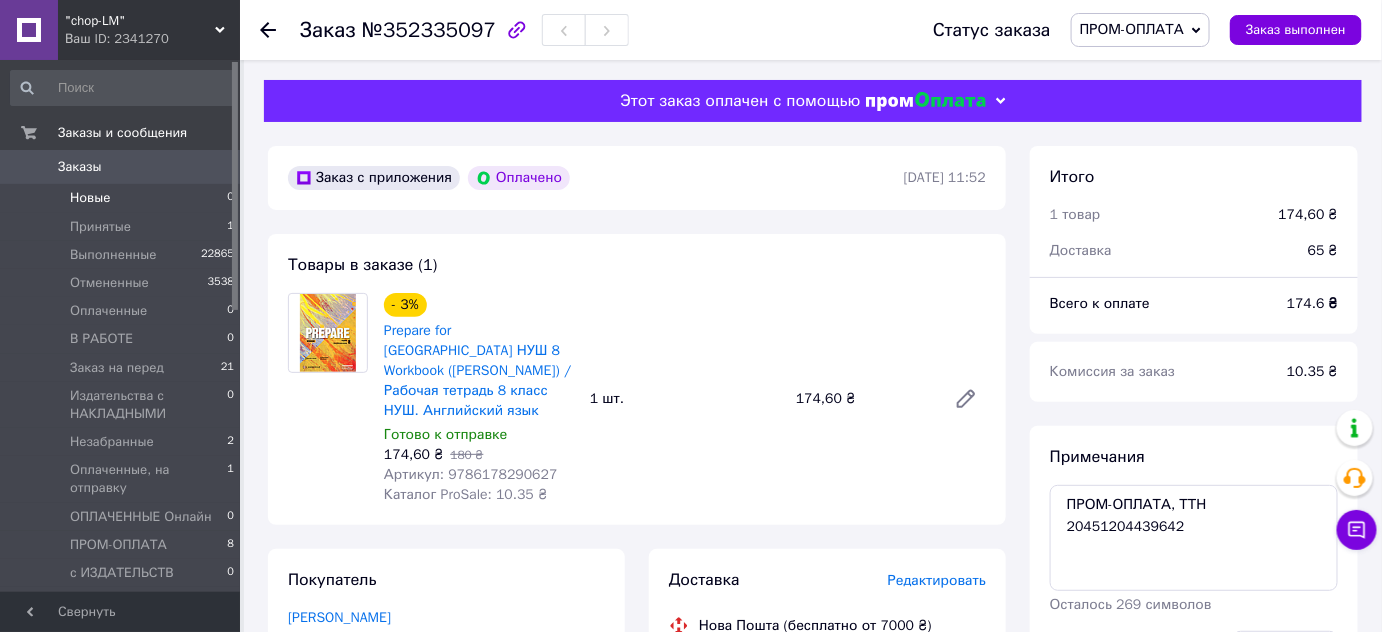 click on "Новые" at bounding box center [90, 198] 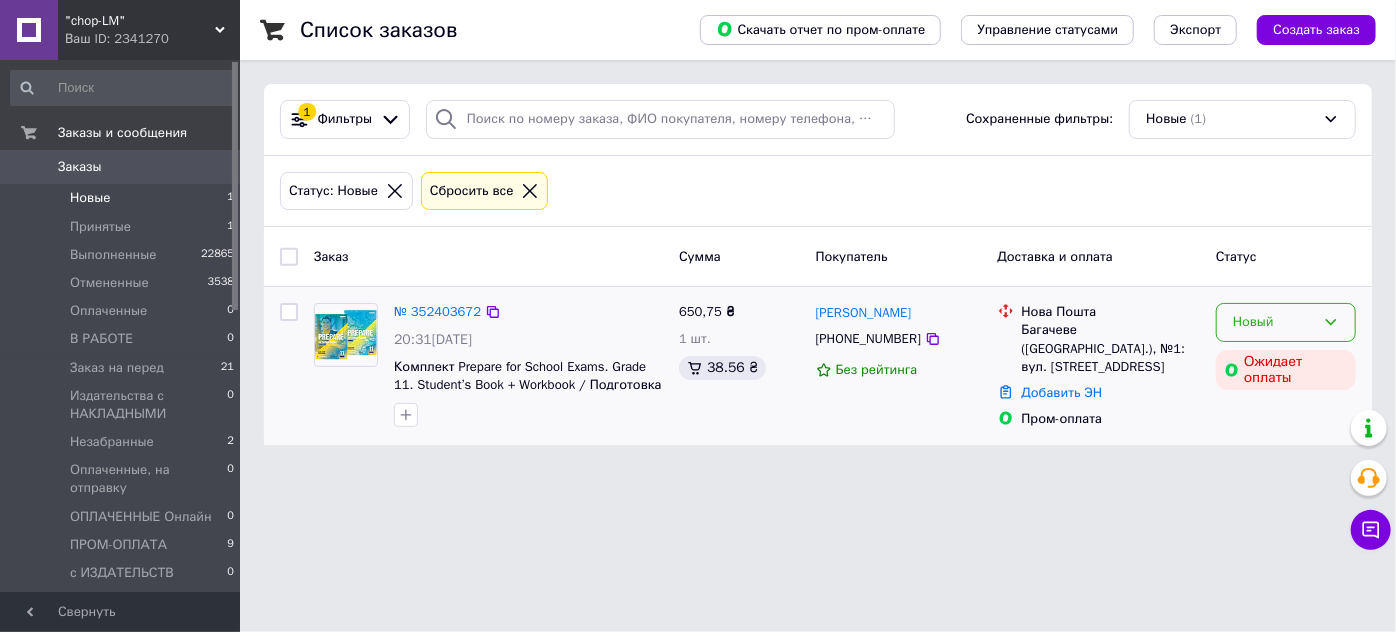 click on "Новый" at bounding box center [1274, 322] 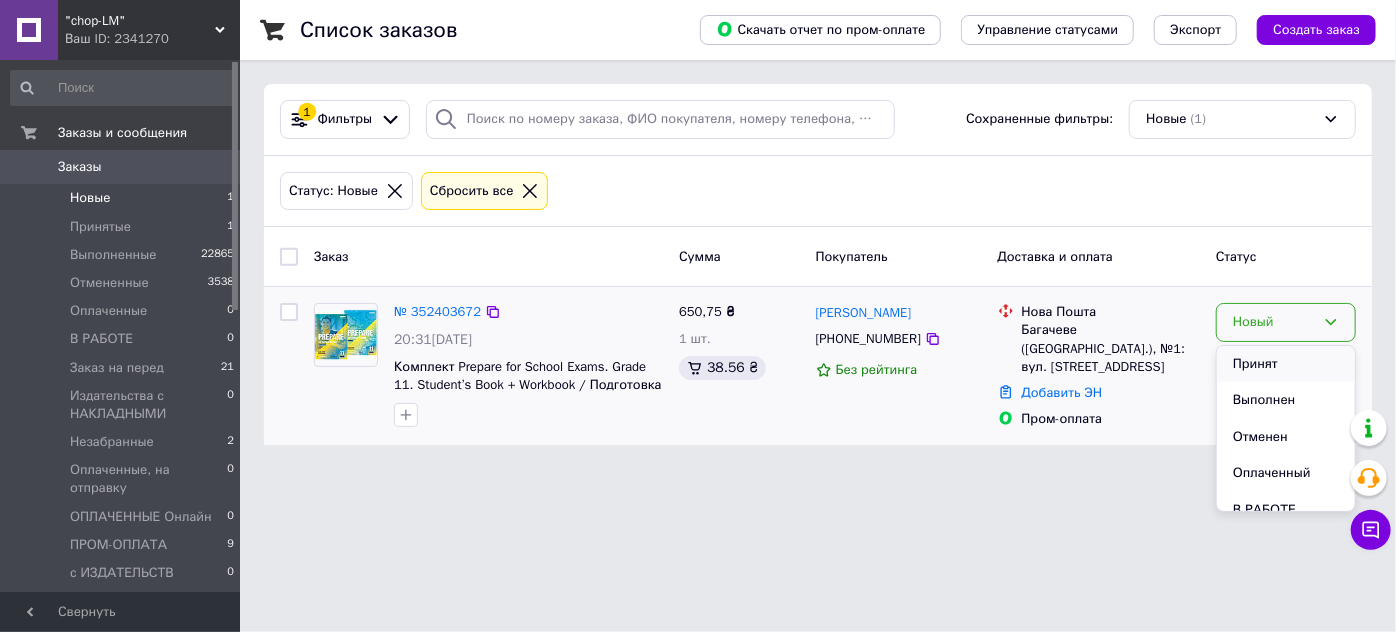 click on "Принят" at bounding box center [1286, 364] 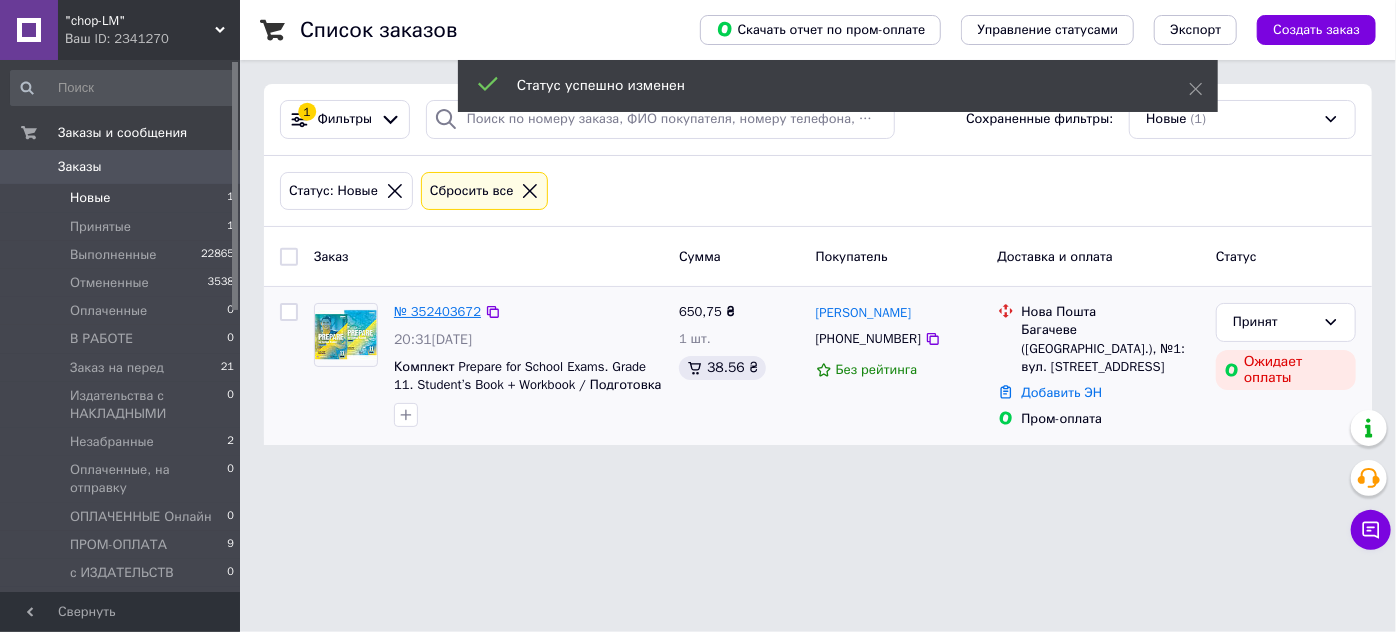click on "№ 352403672" at bounding box center (437, 311) 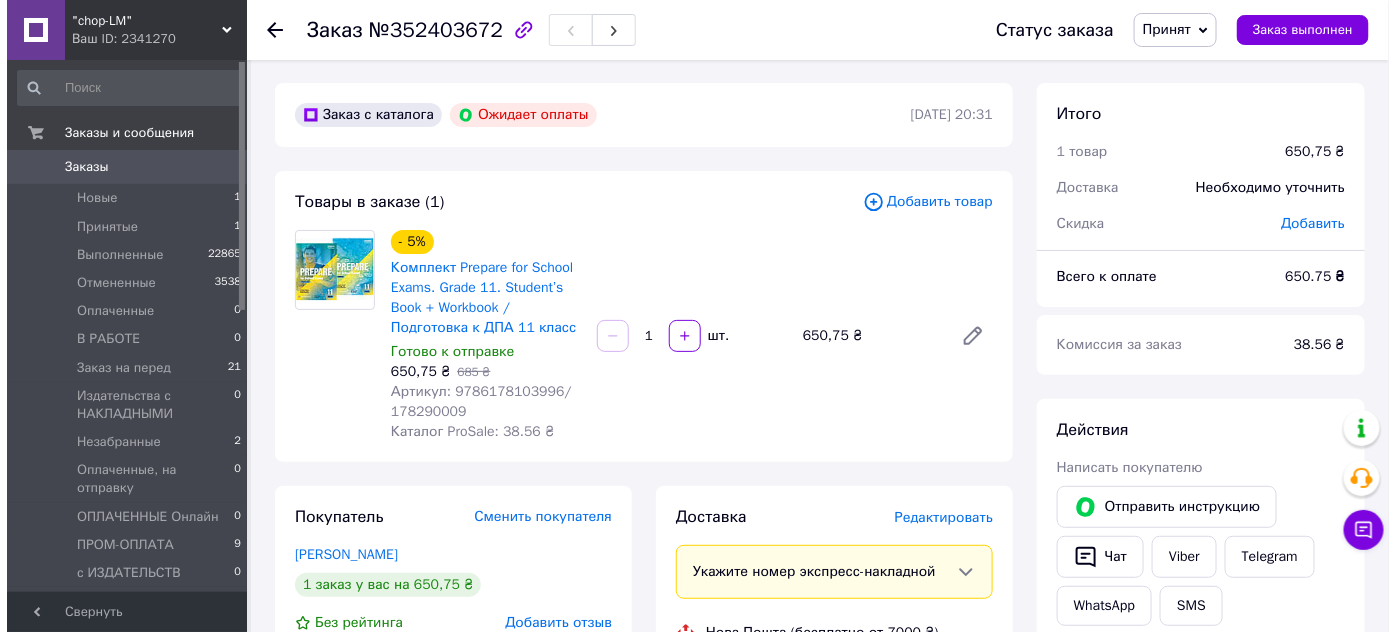 scroll, scrollTop: 0, scrollLeft: 0, axis: both 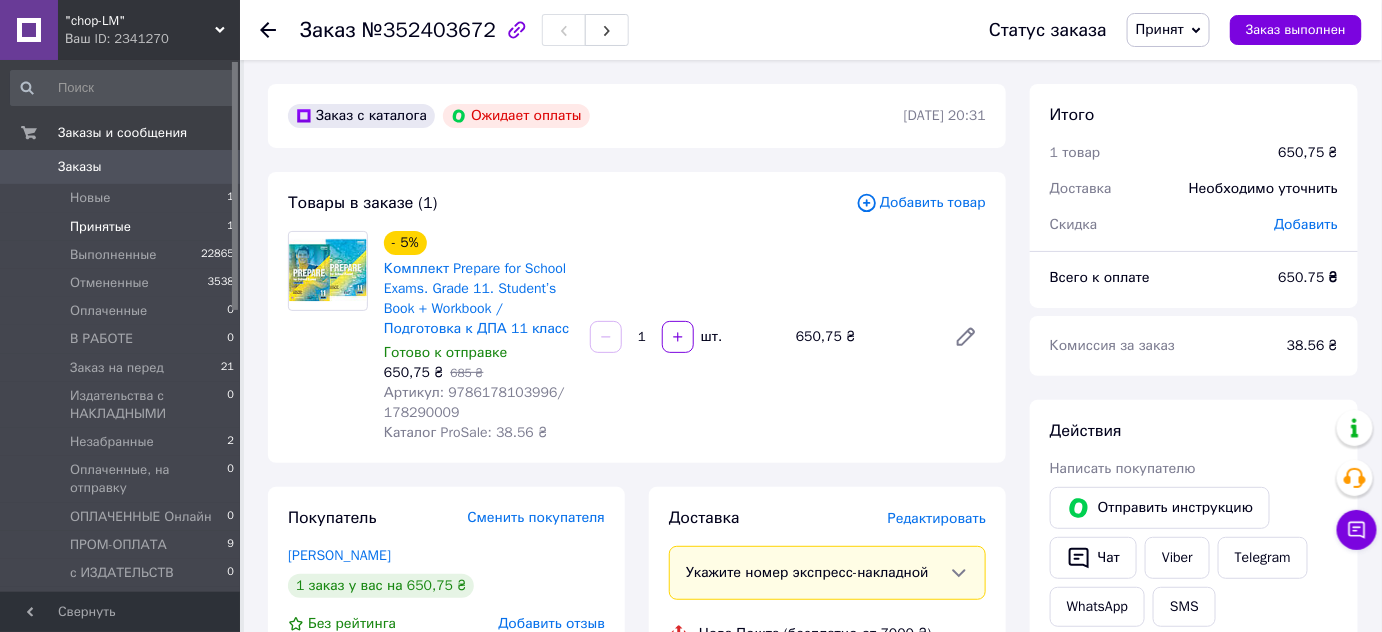 click on "Принятые" at bounding box center [100, 227] 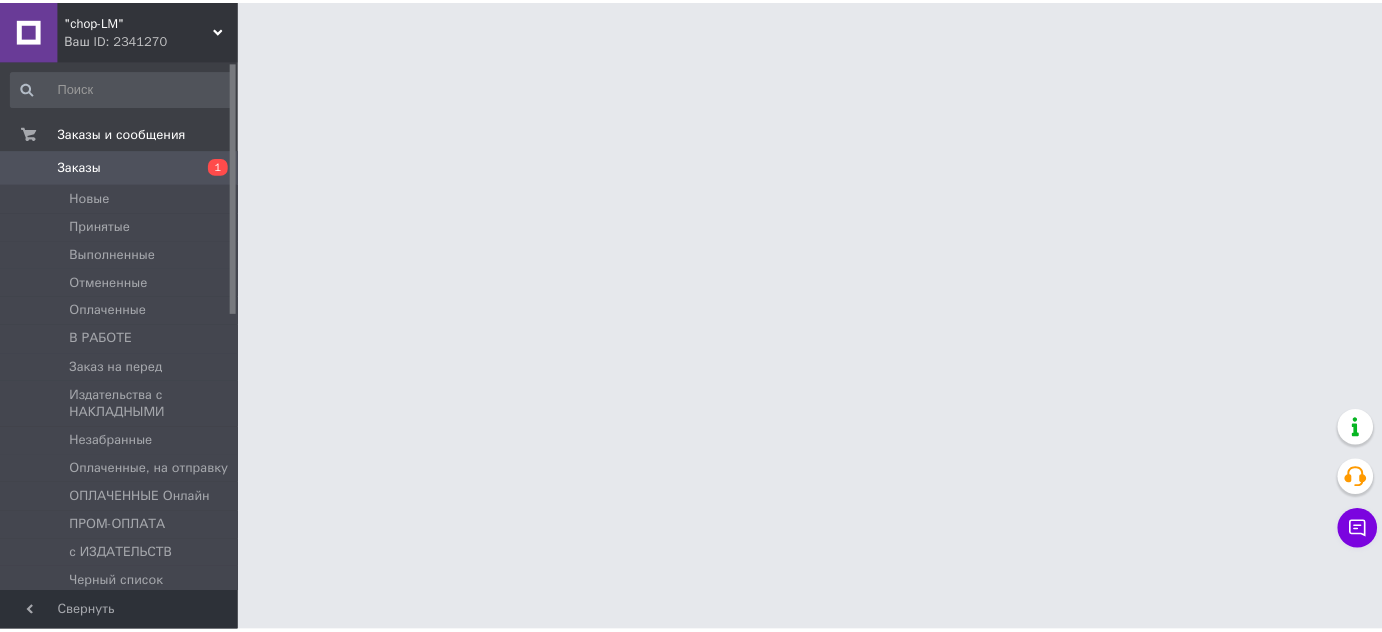 scroll, scrollTop: 0, scrollLeft: 0, axis: both 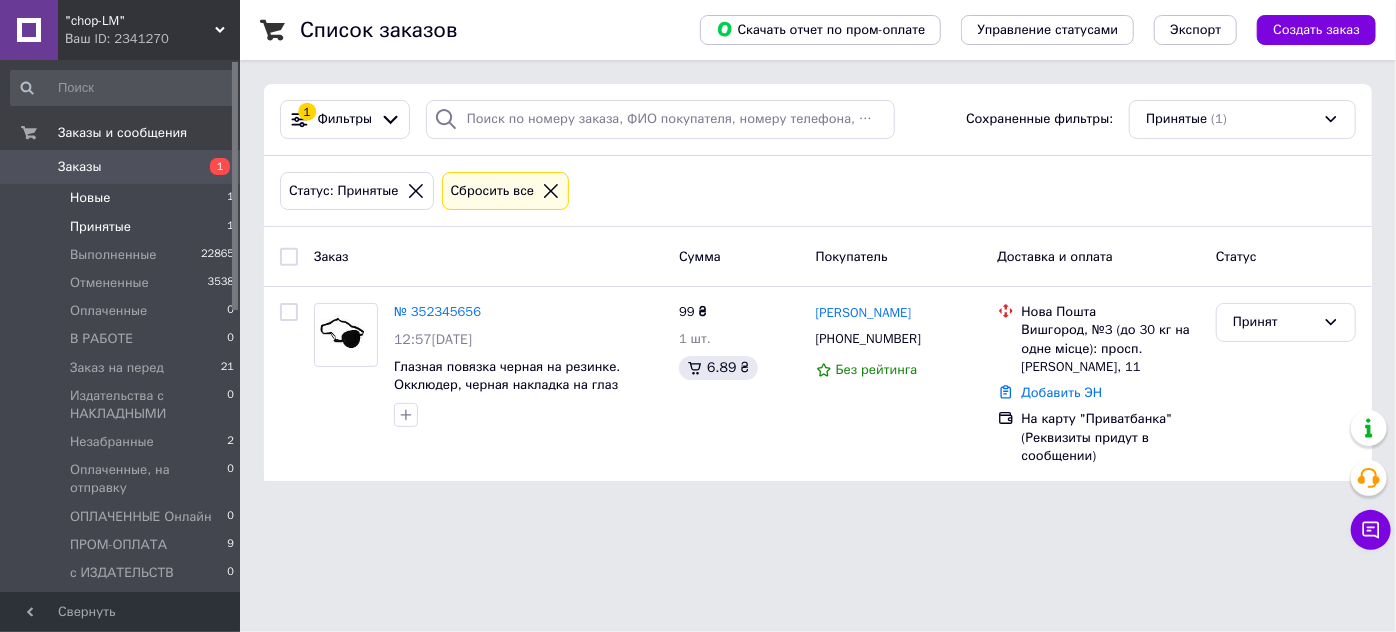 click on "Новые" at bounding box center [90, 198] 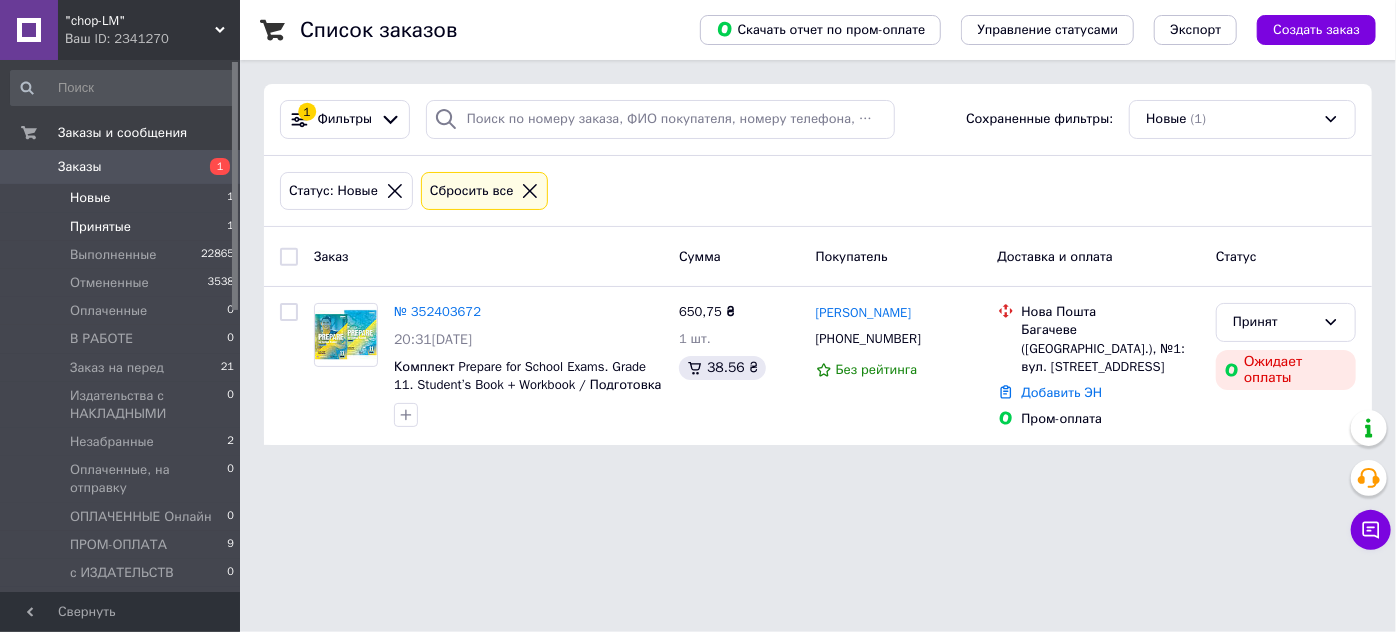 click on "Принятые" at bounding box center [100, 227] 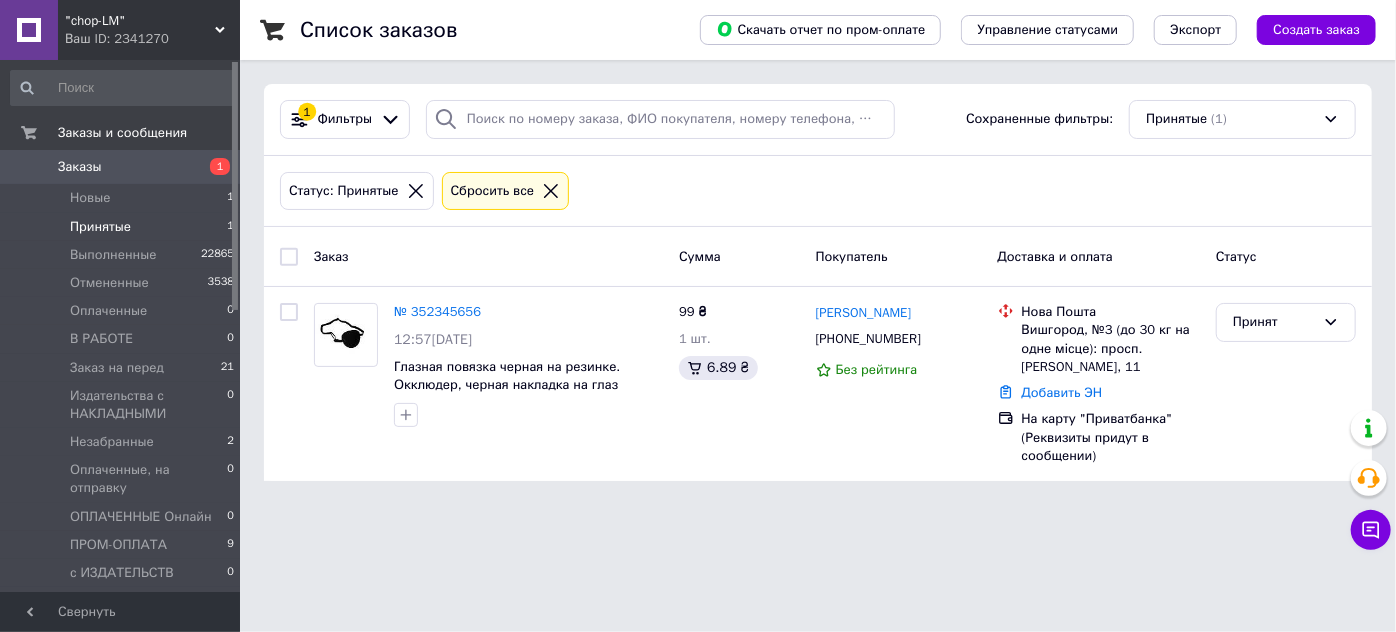 click on "Статус: Принятые Сбросить все" at bounding box center (818, 191) 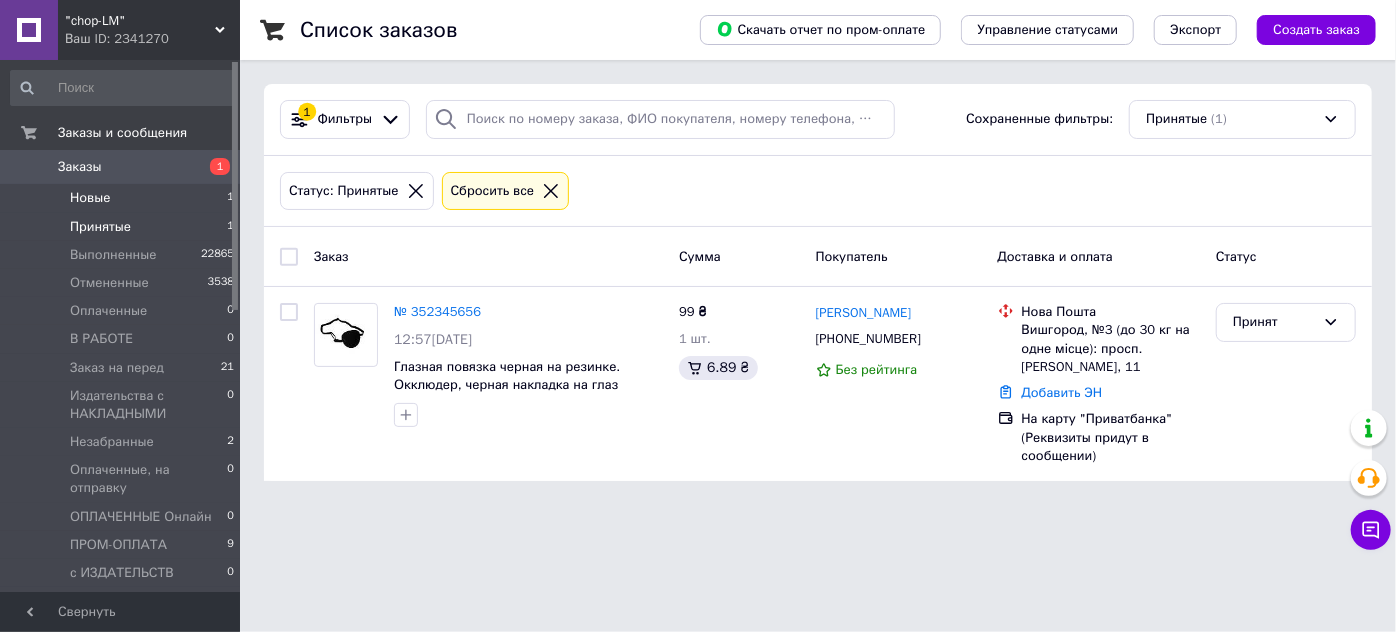 click on "Новые 1" at bounding box center (123, 198) 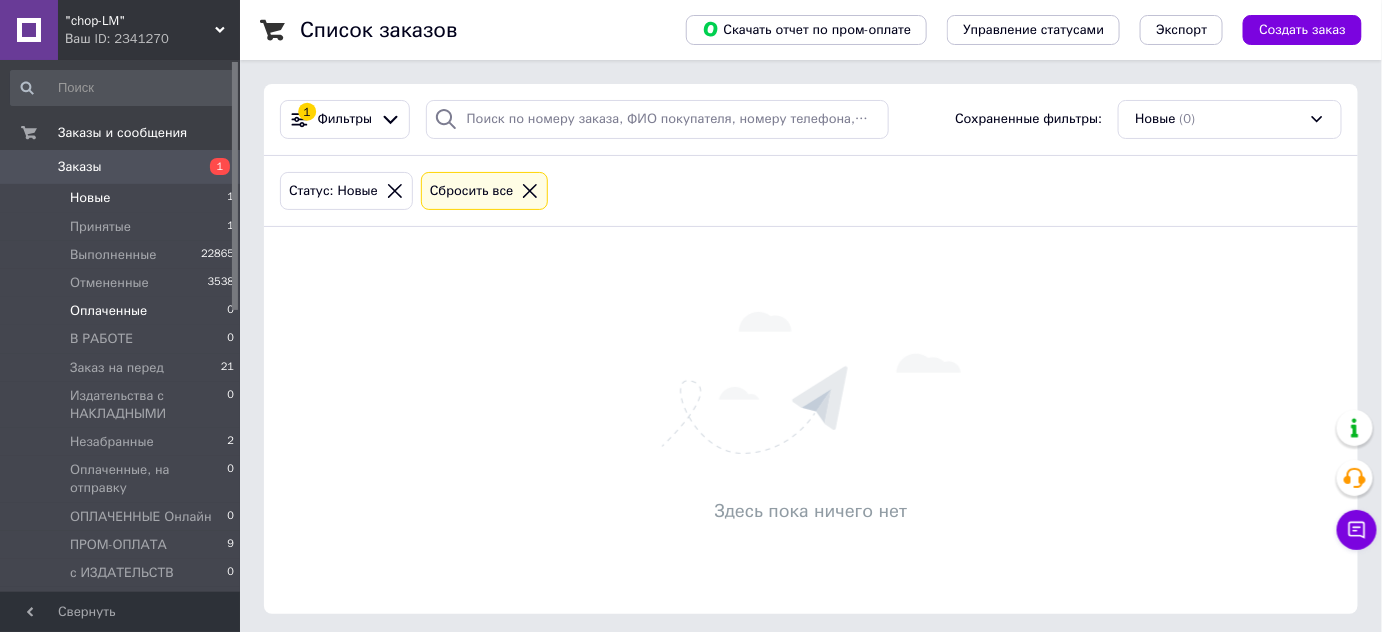 click on "Оплаченные" at bounding box center [108, 311] 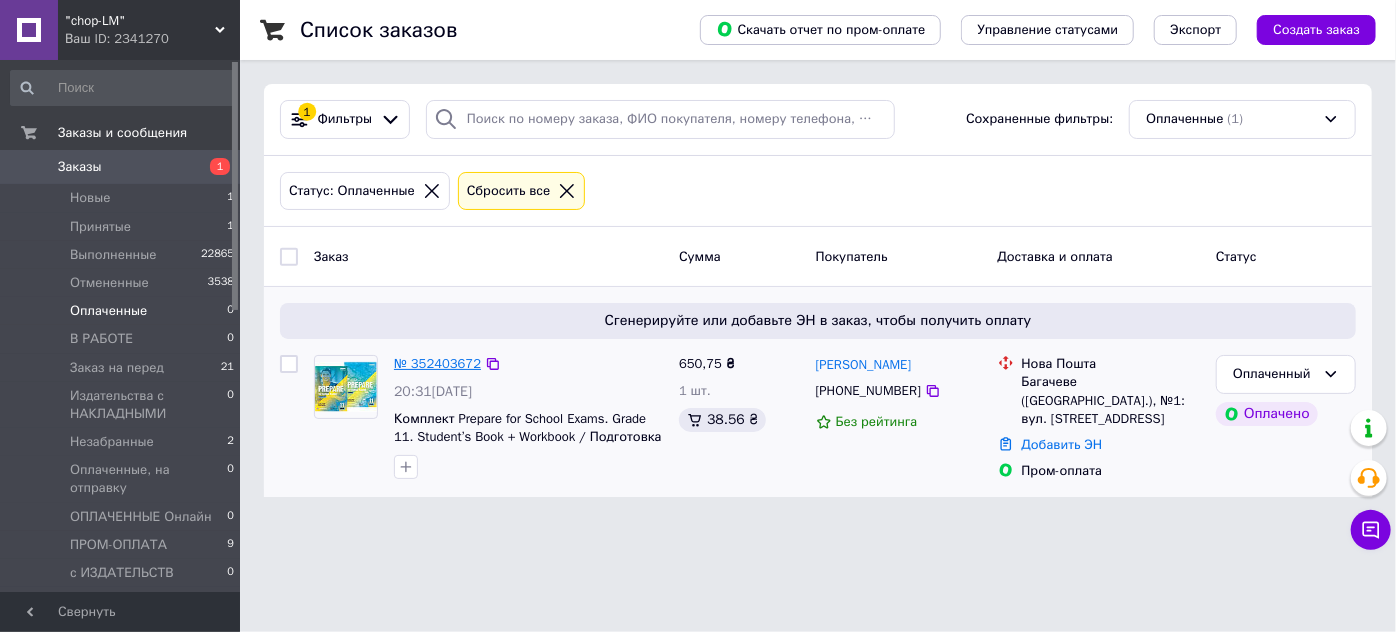 click on "№ 352403672" at bounding box center (437, 363) 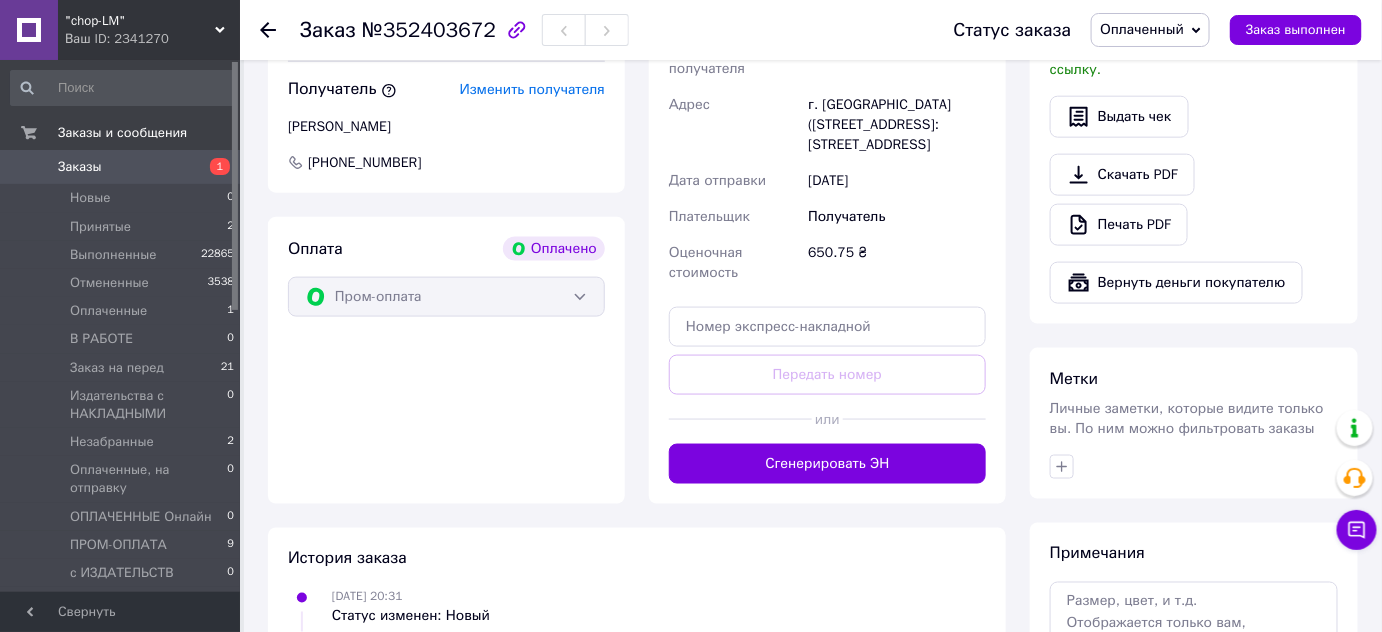 scroll, scrollTop: 908, scrollLeft: 0, axis: vertical 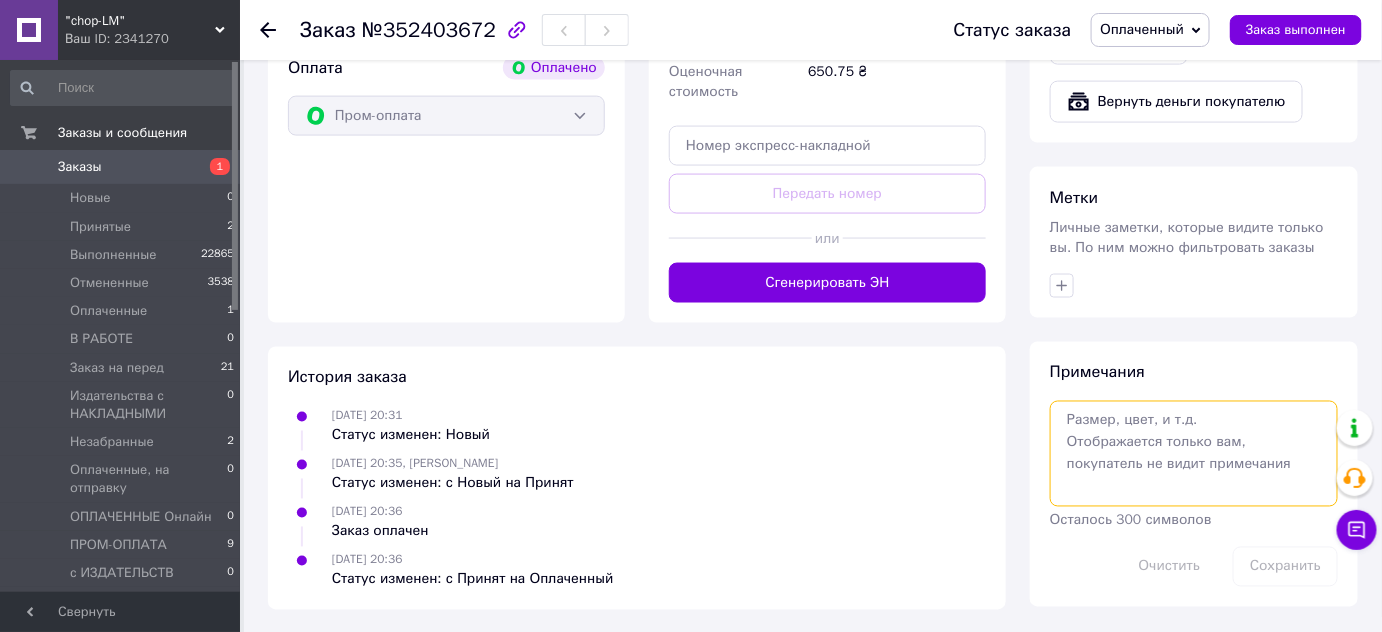 click at bounding box center (1194, 454) 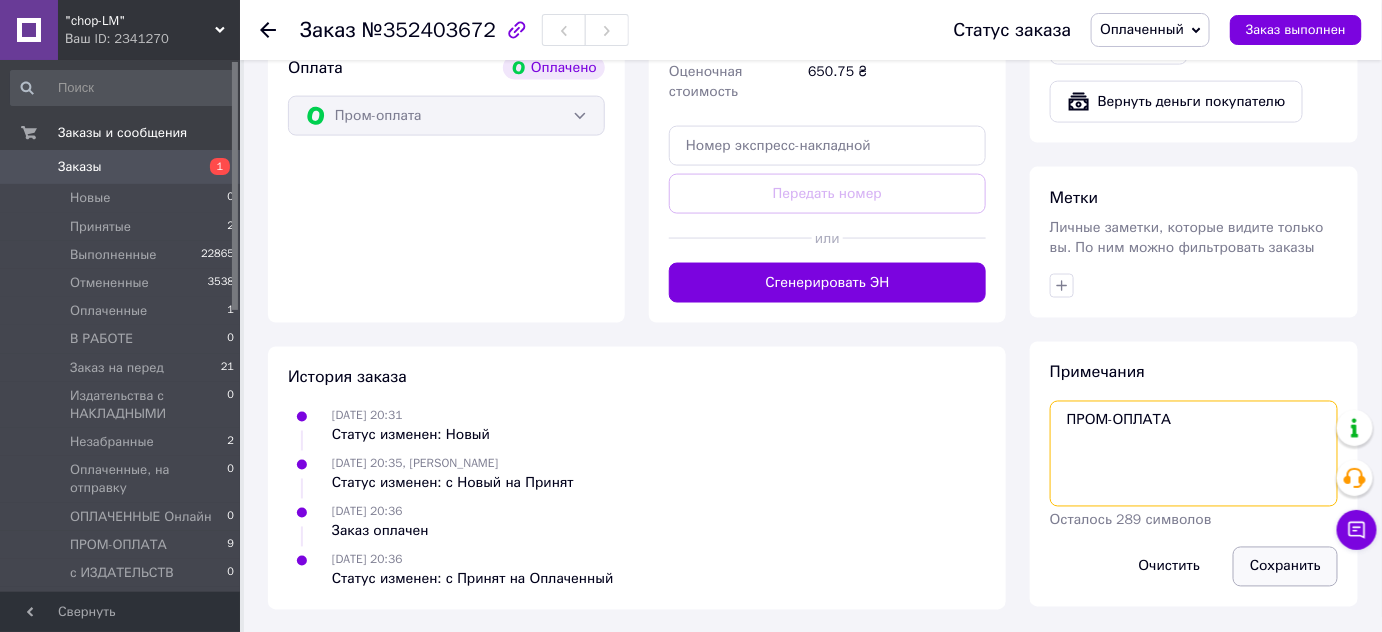type on "ПРОМ-ОПЛАТА" 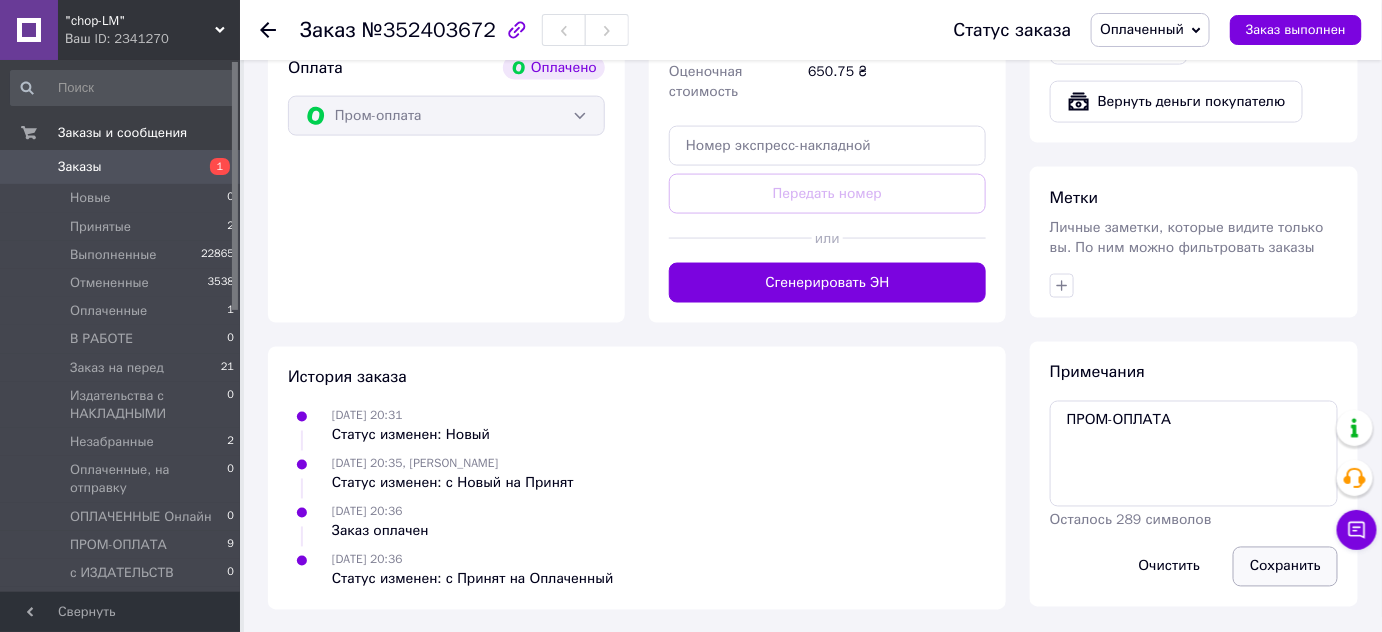 click on "Сохранить" at bounding box center (1285, 567) 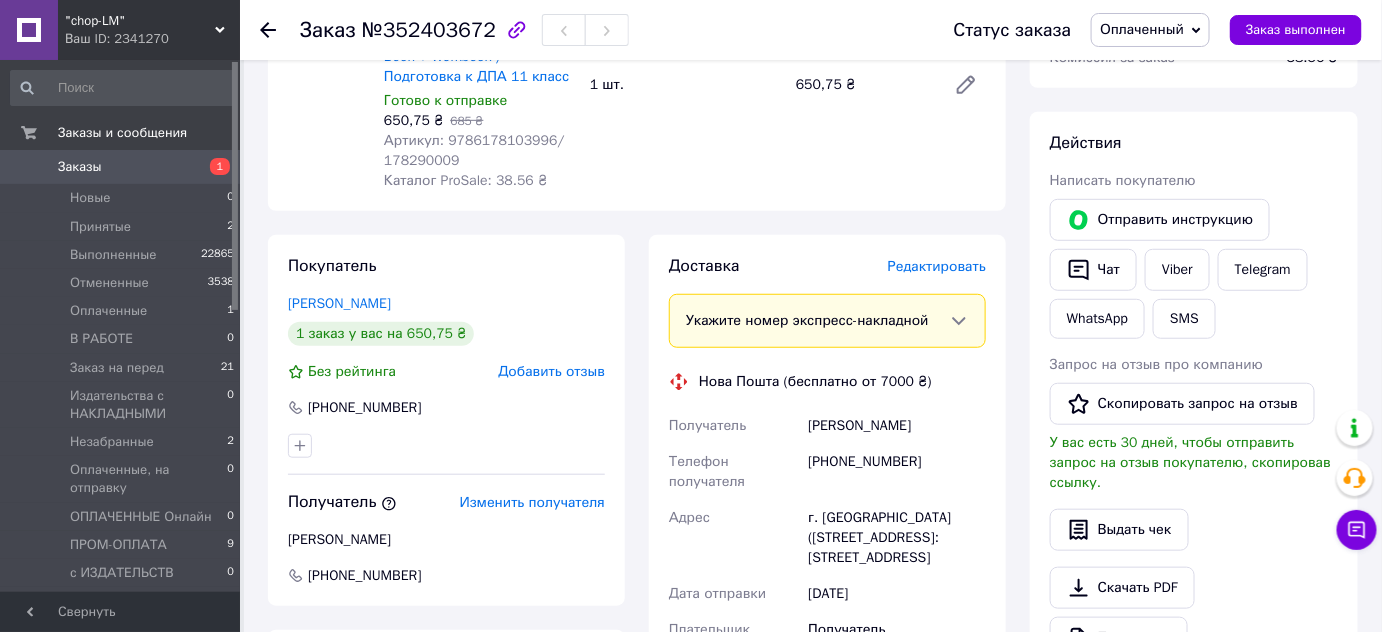 scroll, scrollTop: 90, scrollLeft: 0, axis: vertical 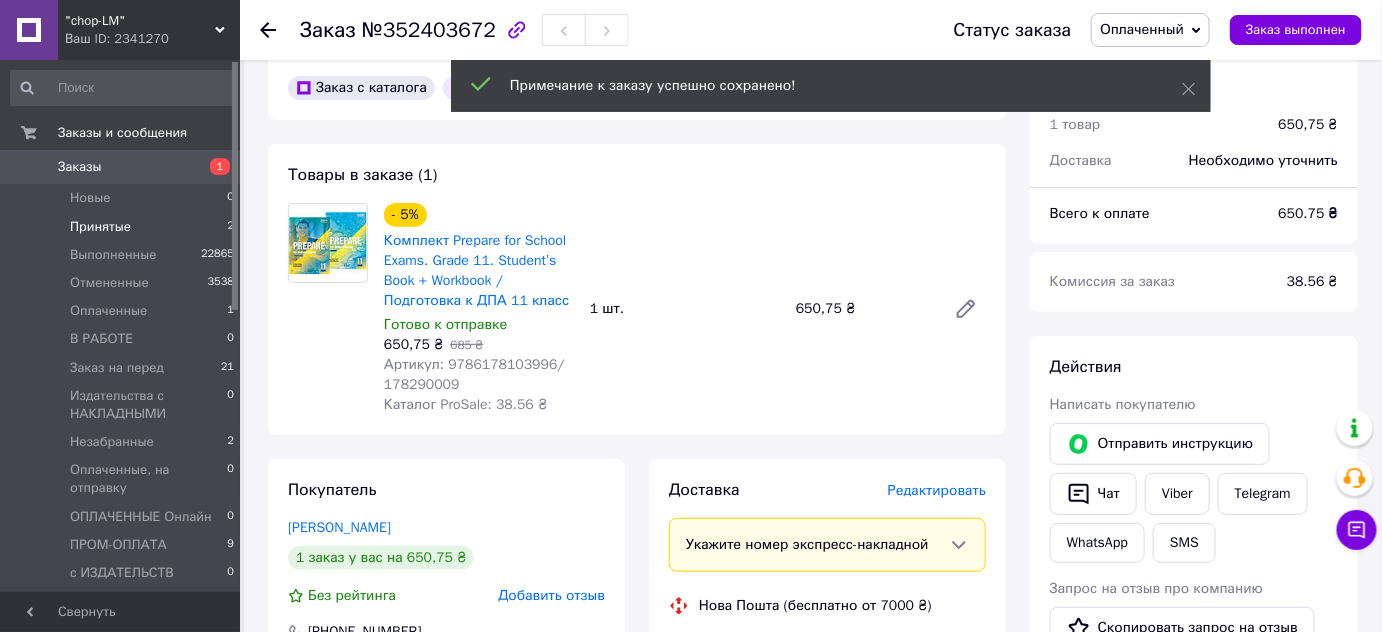 click on "Принятые" at bounding box center [100, 227] 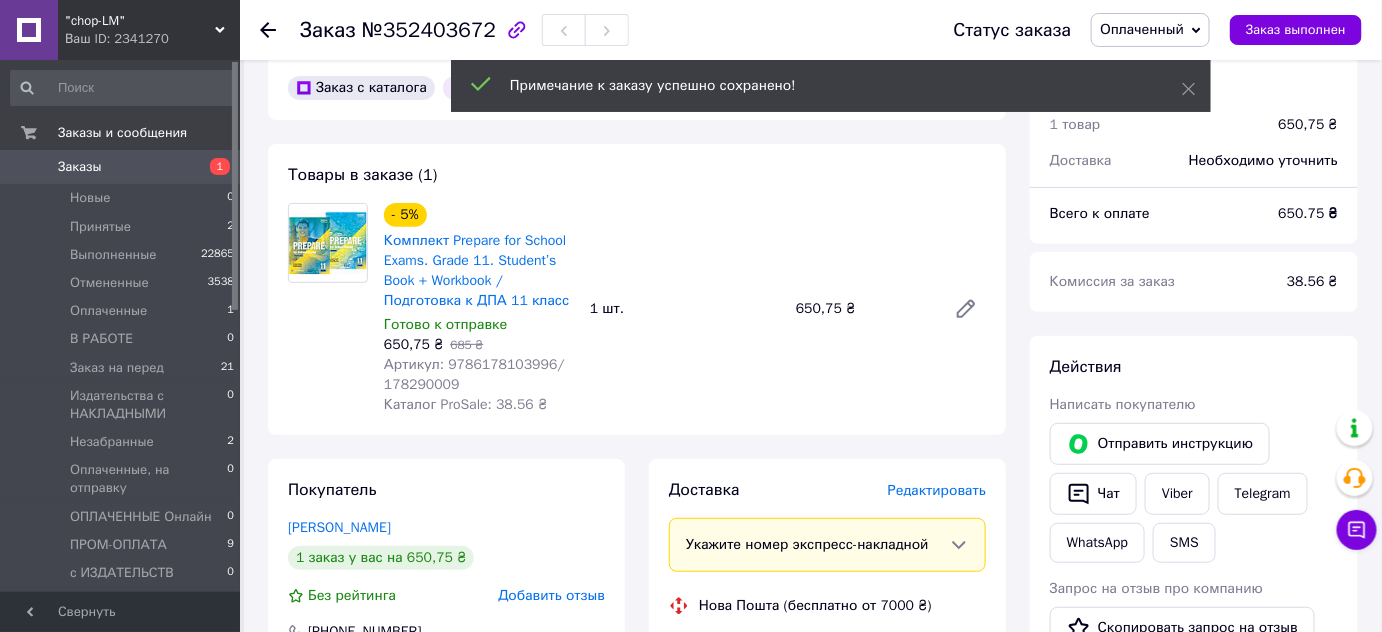 scroll, scrollTop: 0, scrollLeft: 0, axis: both 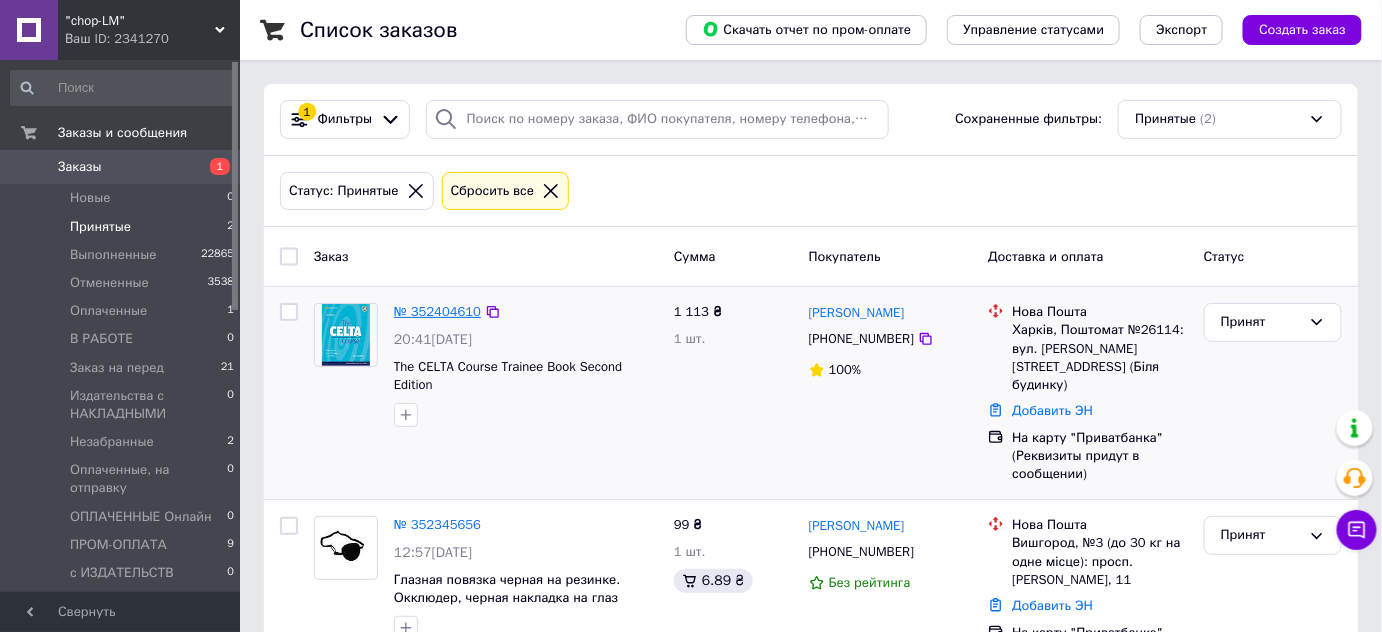 click on "№ 352404610" at bounding box center [437, 311] 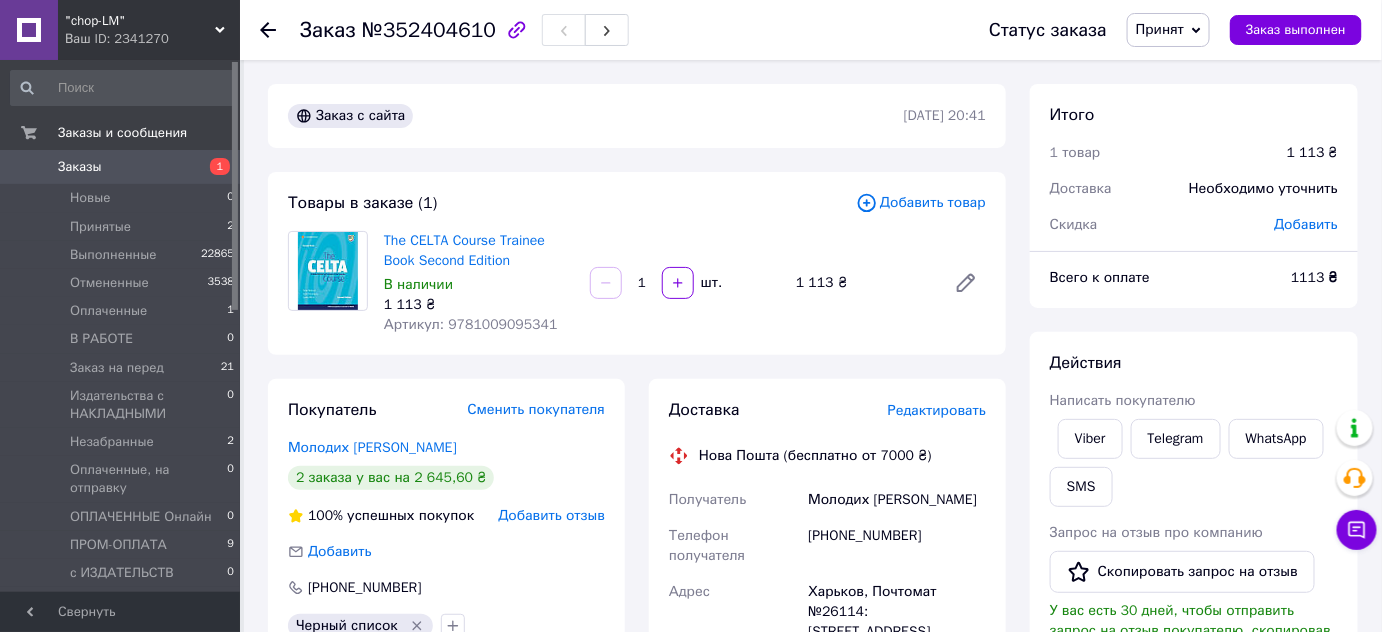 click on "Артикул: 9781009095341" at bounding box center (471, 324) 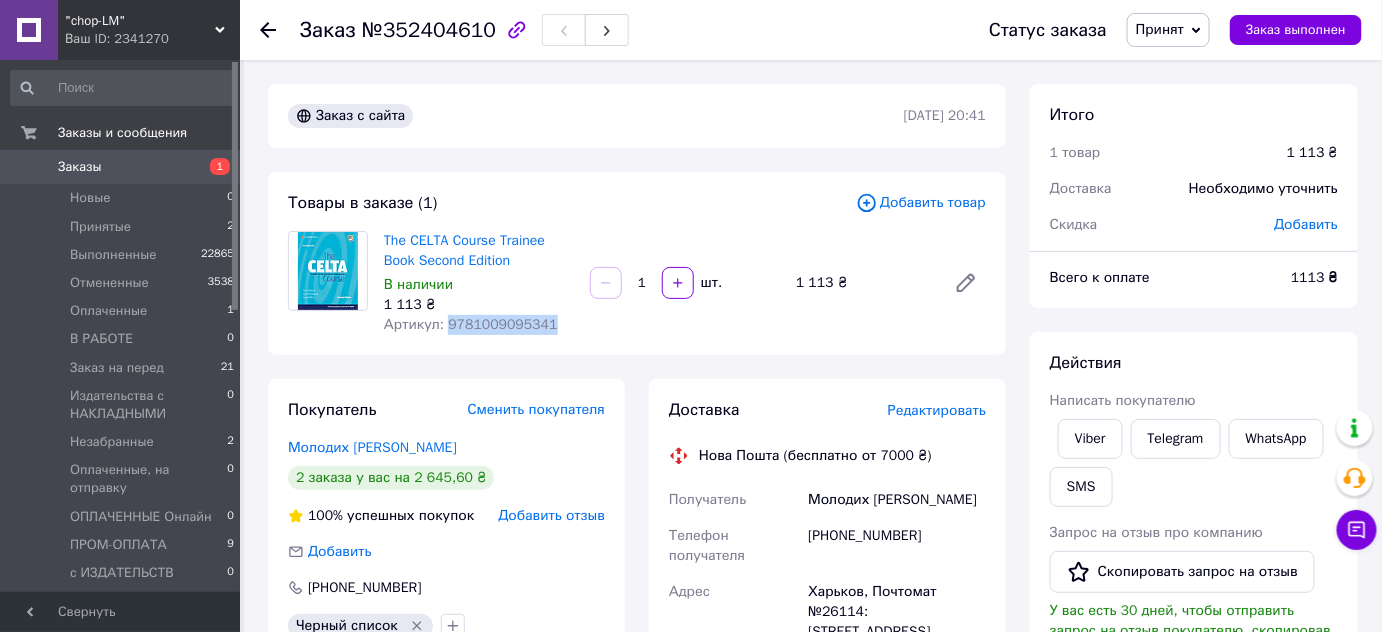 click on "Артикул: 9781009095341" at bounding box center (471, 324) 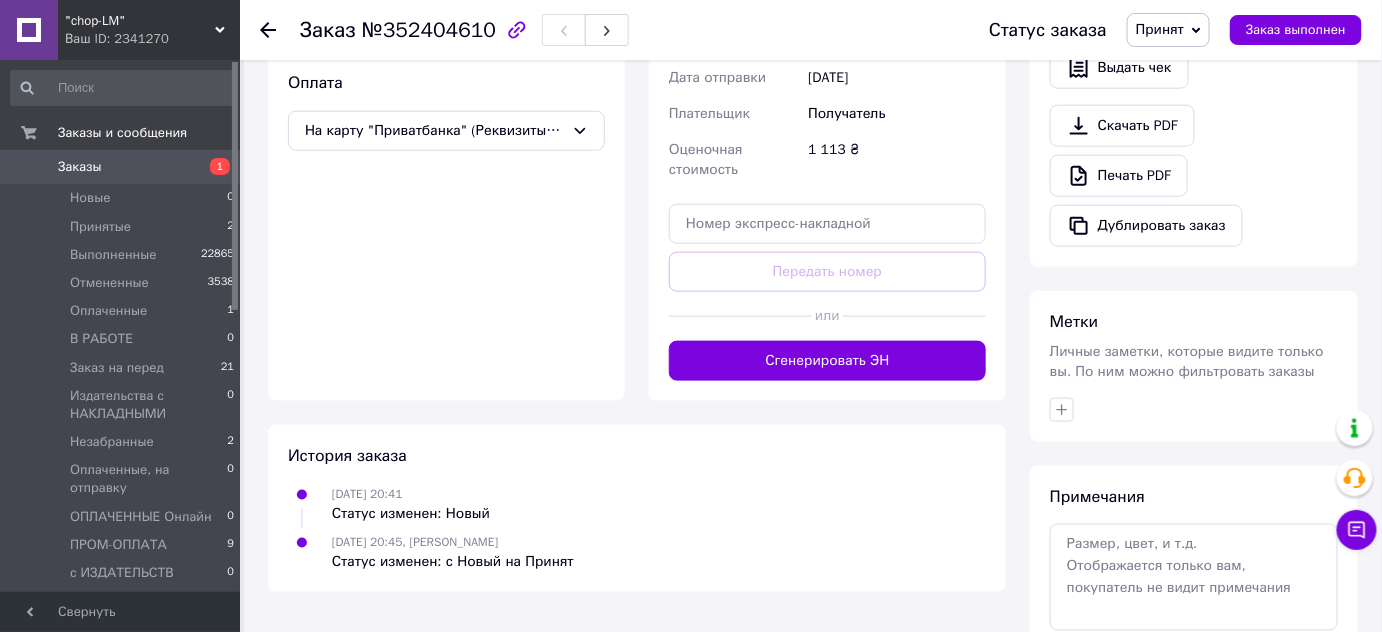 scroll, scrollTop: 727, scrollLeft: 0, axis: vertical 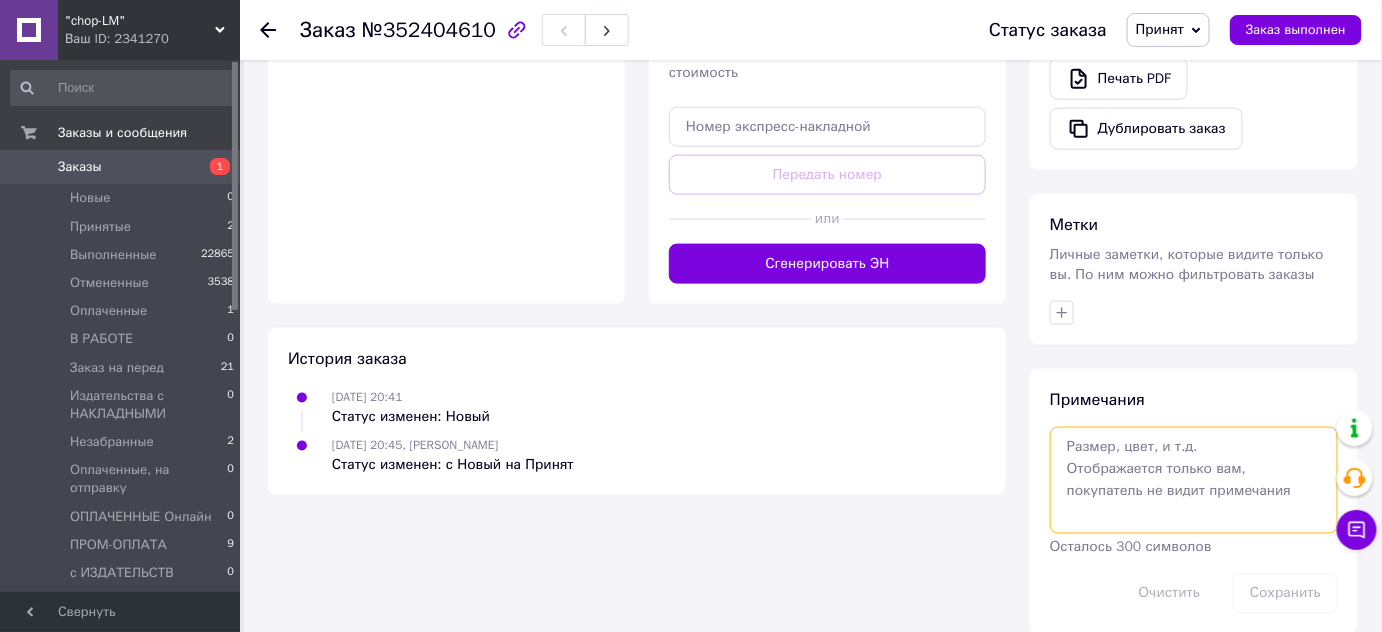 click at bounding box center (1194, 480) 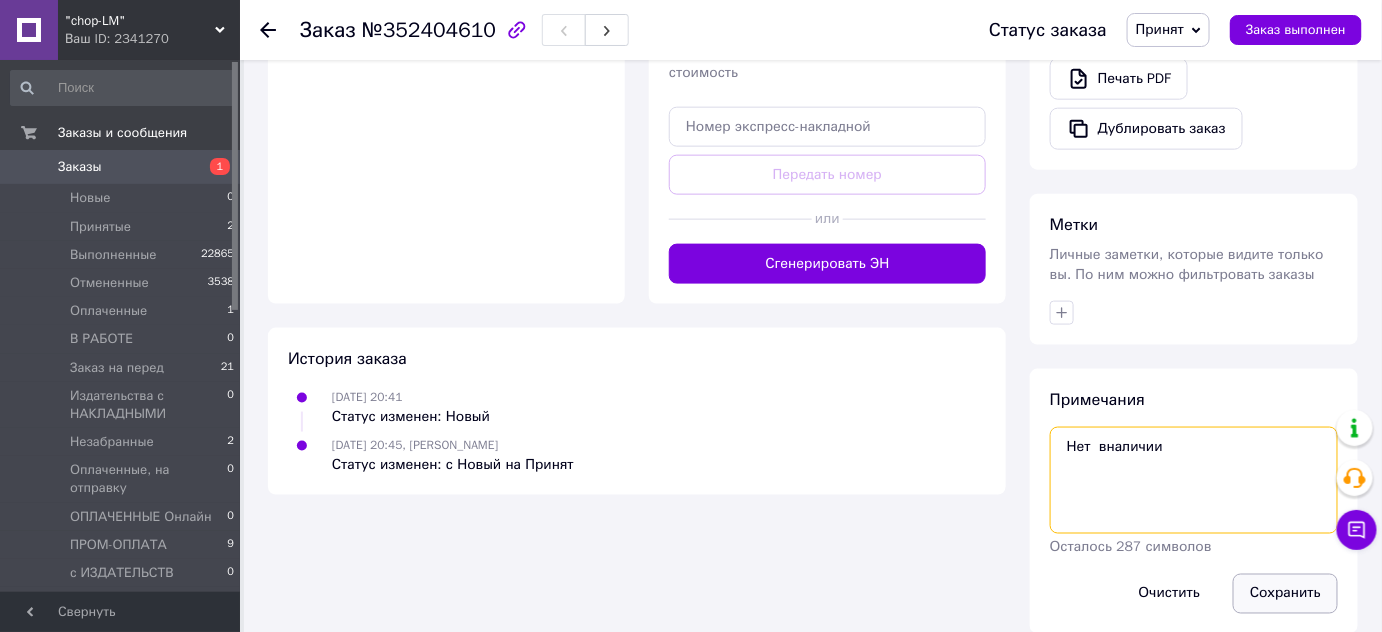 type on "Нет  вналичии" 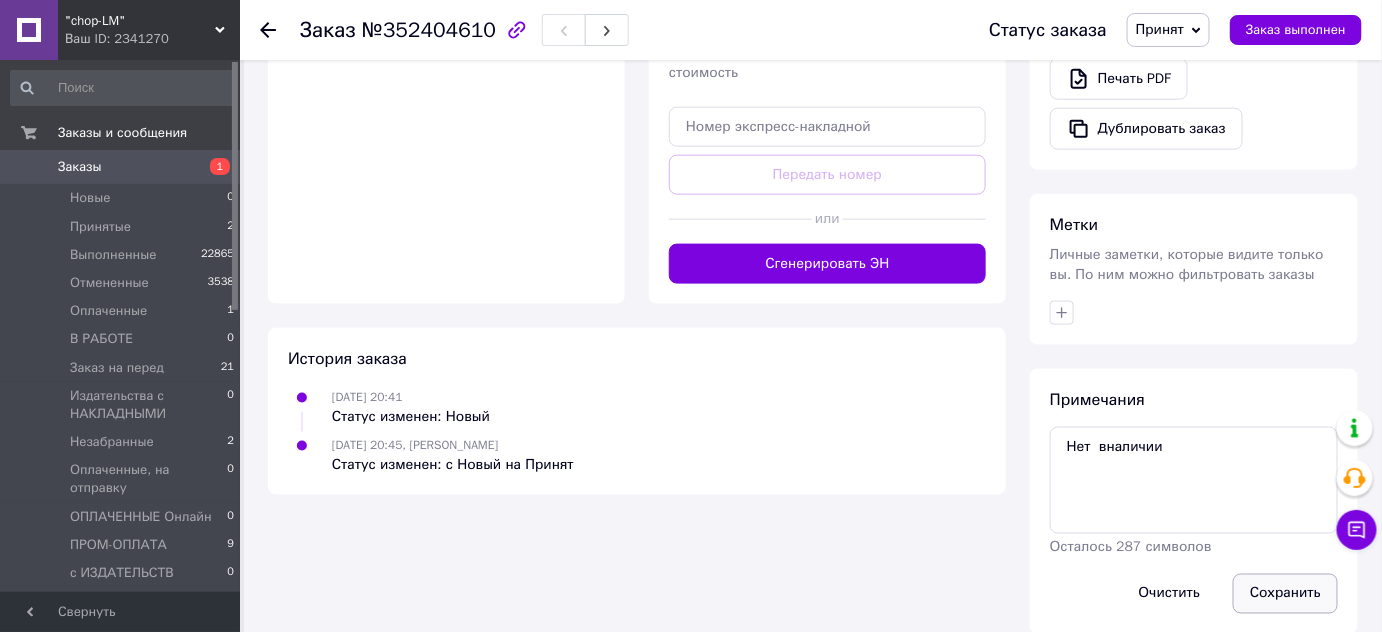 click on "Сохранить" at bounding box center (1285, 594) 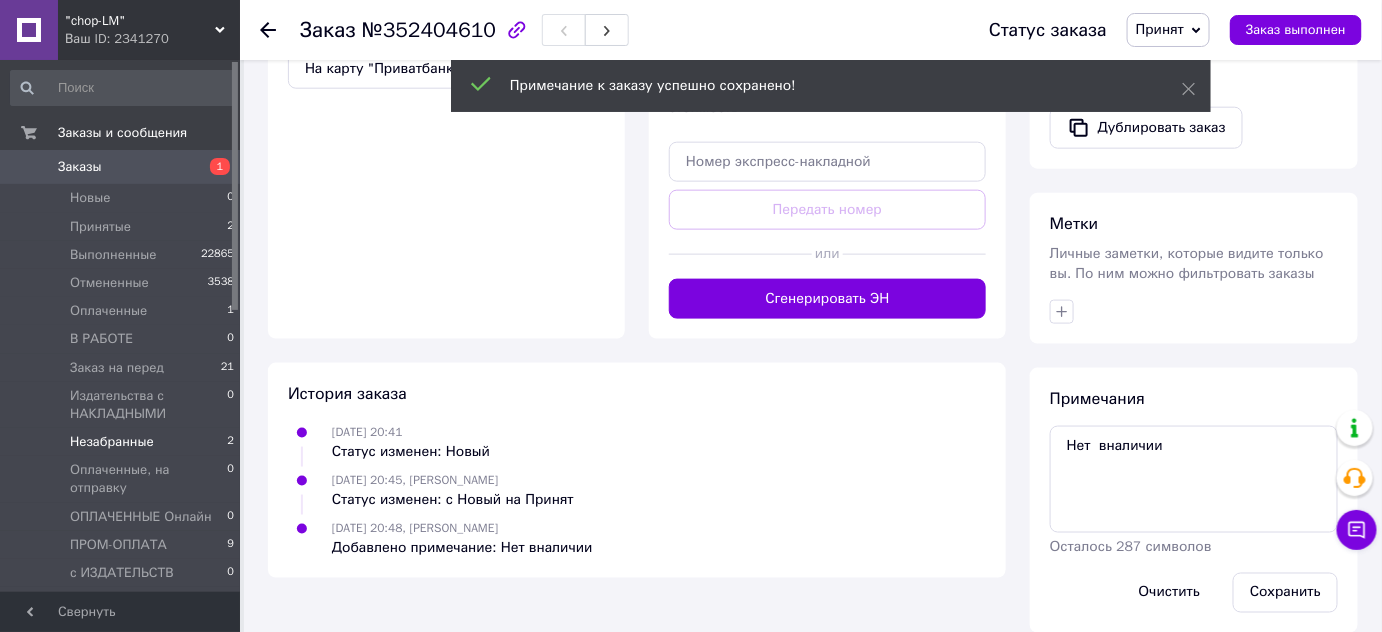 scroll, scrollTop: 727, scrollLeft: 0, axis: vertical 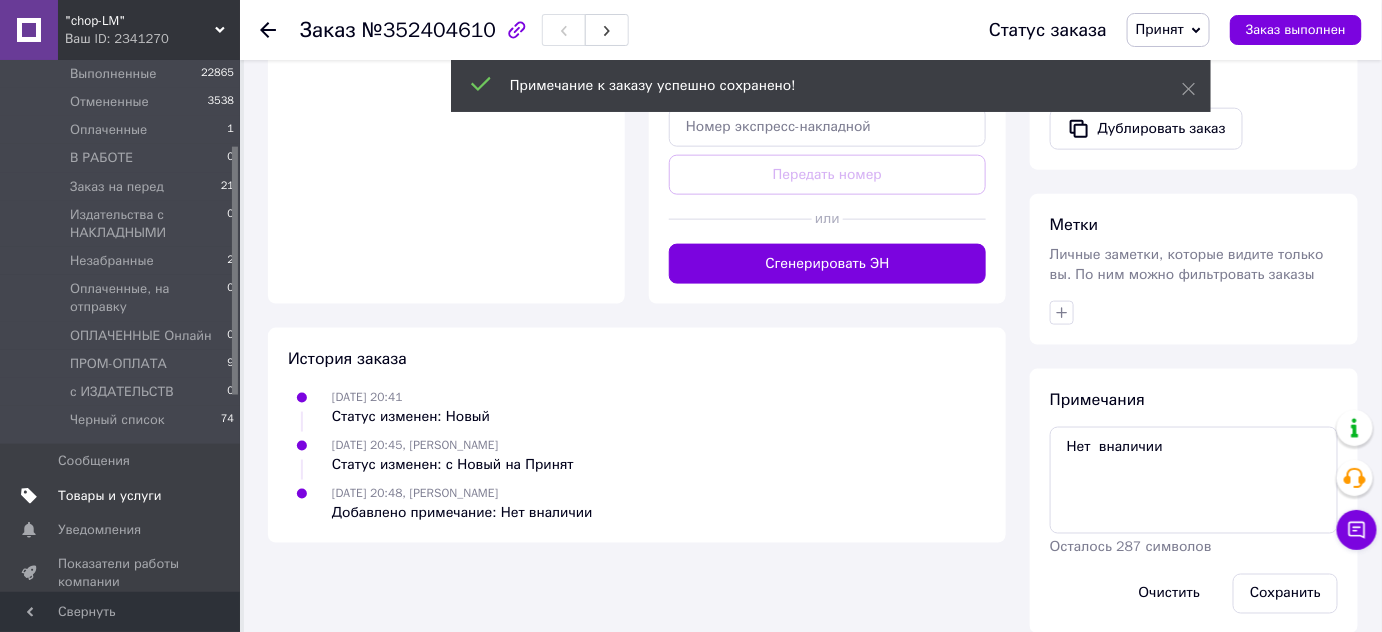 click on "Товары и услуги" at bounding box center [110, 496] 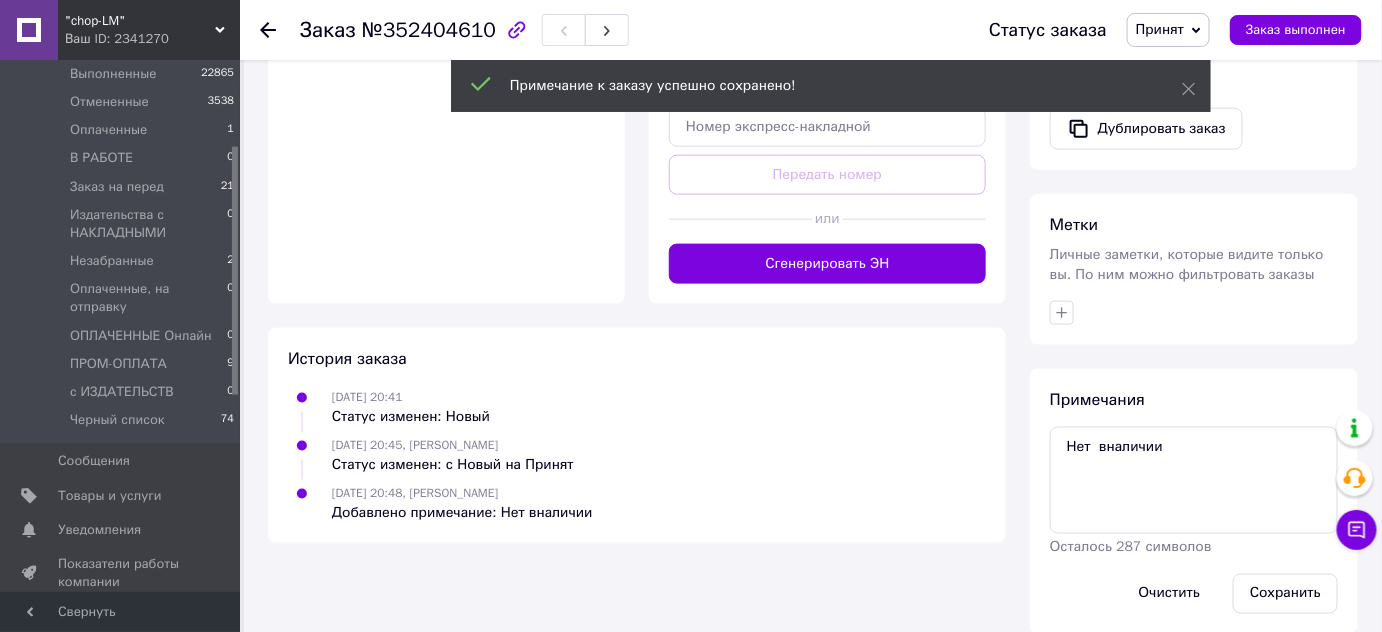 scroll, scrollTop: 0, scrollLeft: 0, axis: both 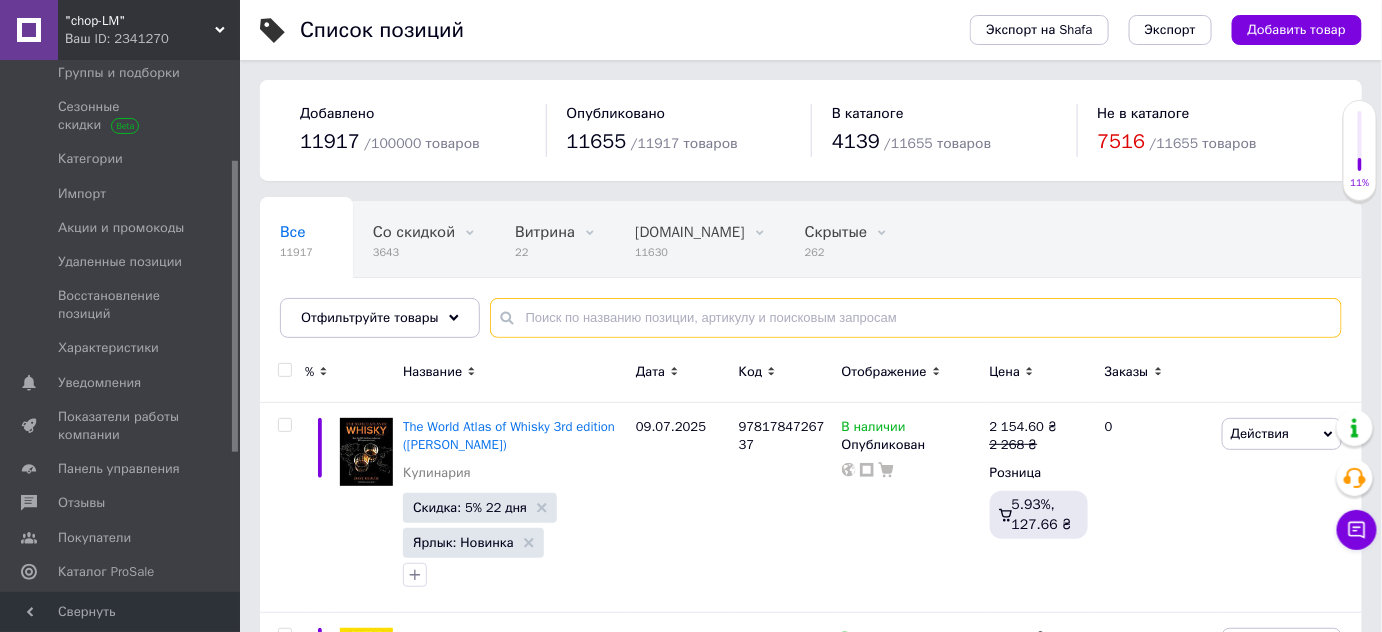 click at bounding box center [916, 318] 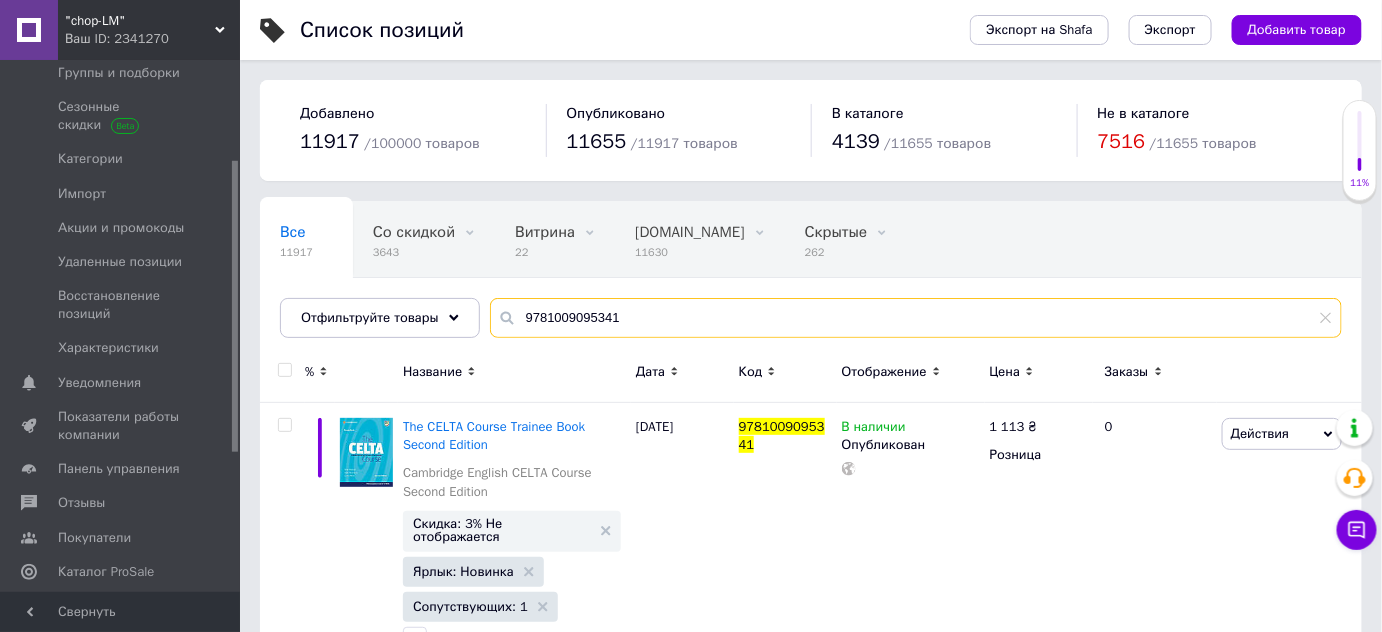 drag, startPoint x: 631, startPoint y: 318, endPoint x: 515, endPoint y: 320, distance: 116.01724 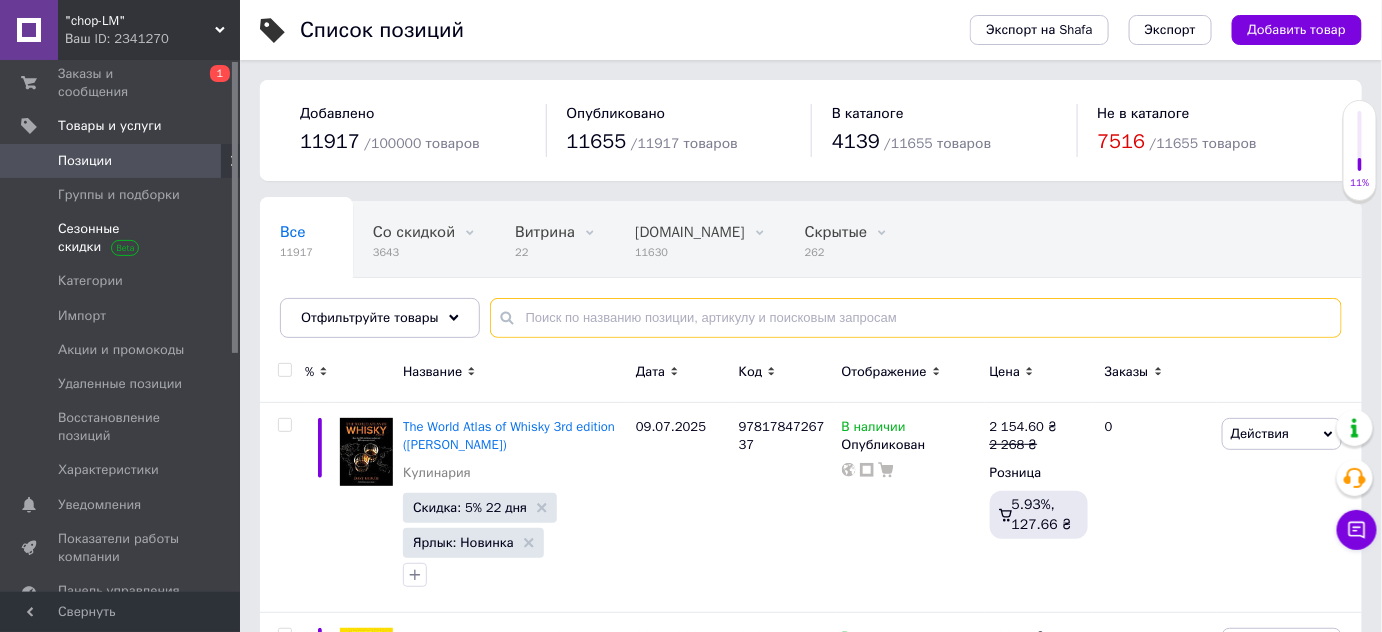 scroll, scrollTop: 0, scrollLeft: 0, axis: both 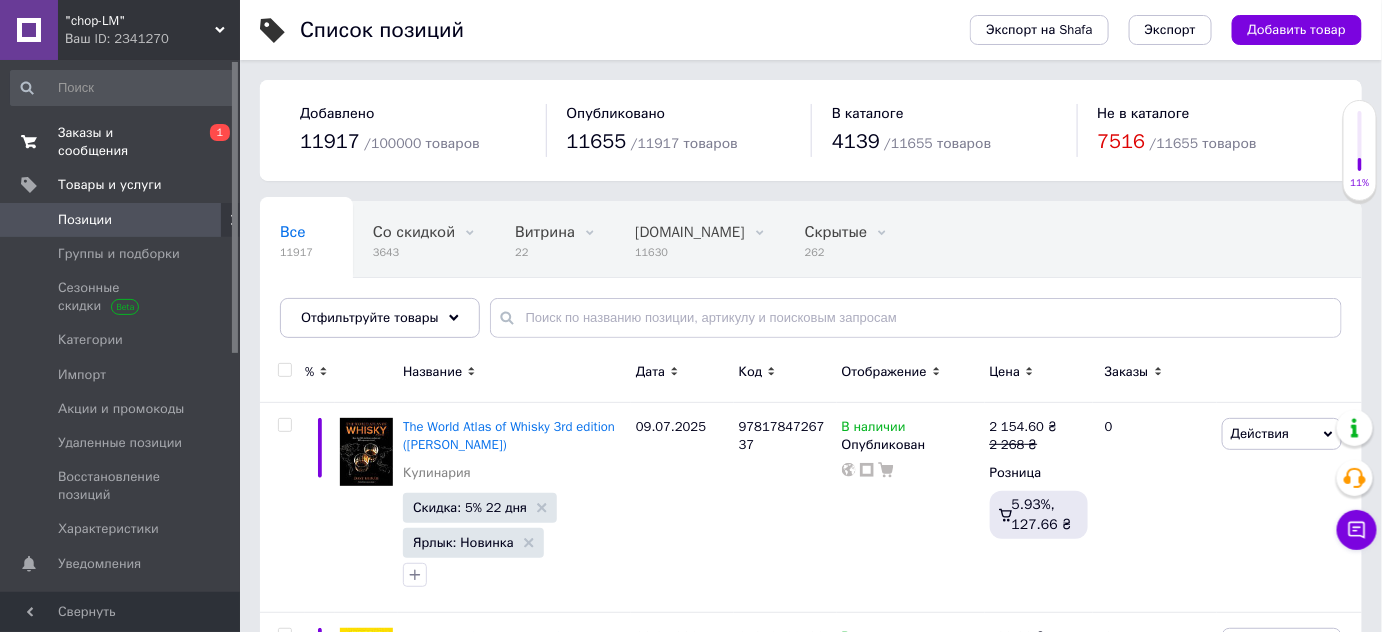 click on "Заказы и сообщения" at bounding box center (121, 142) 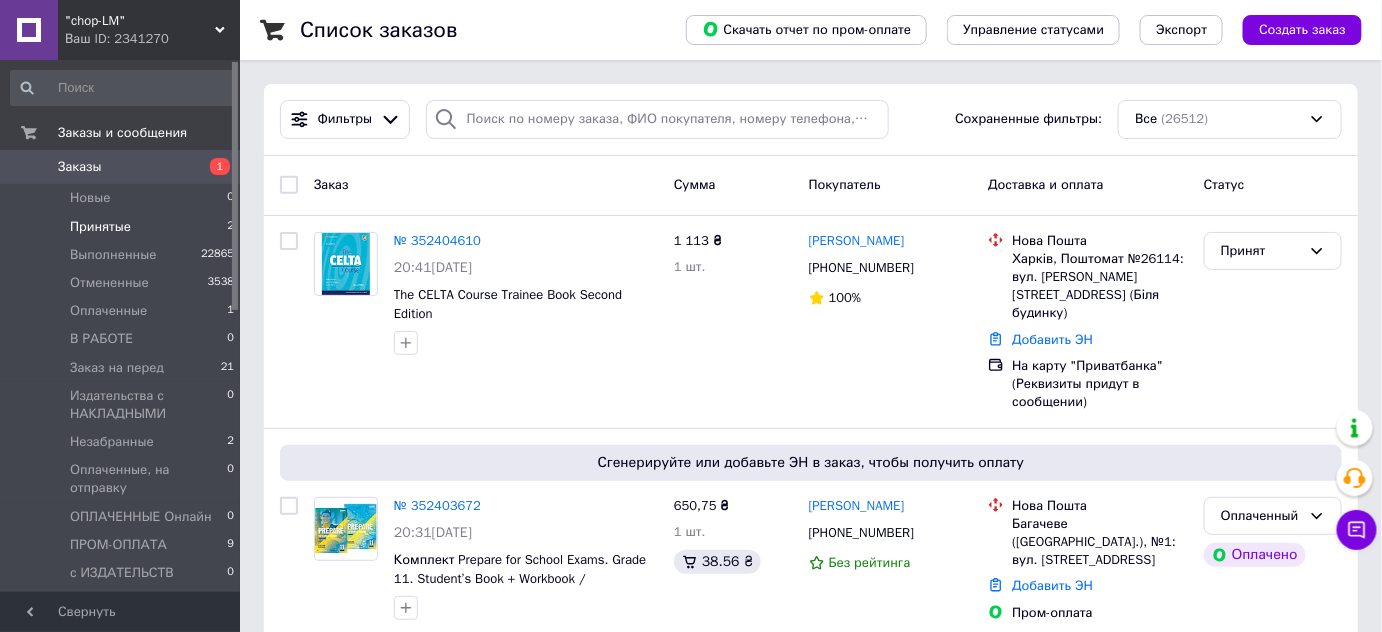click on "Принятые" at bounding box center [100, 227] 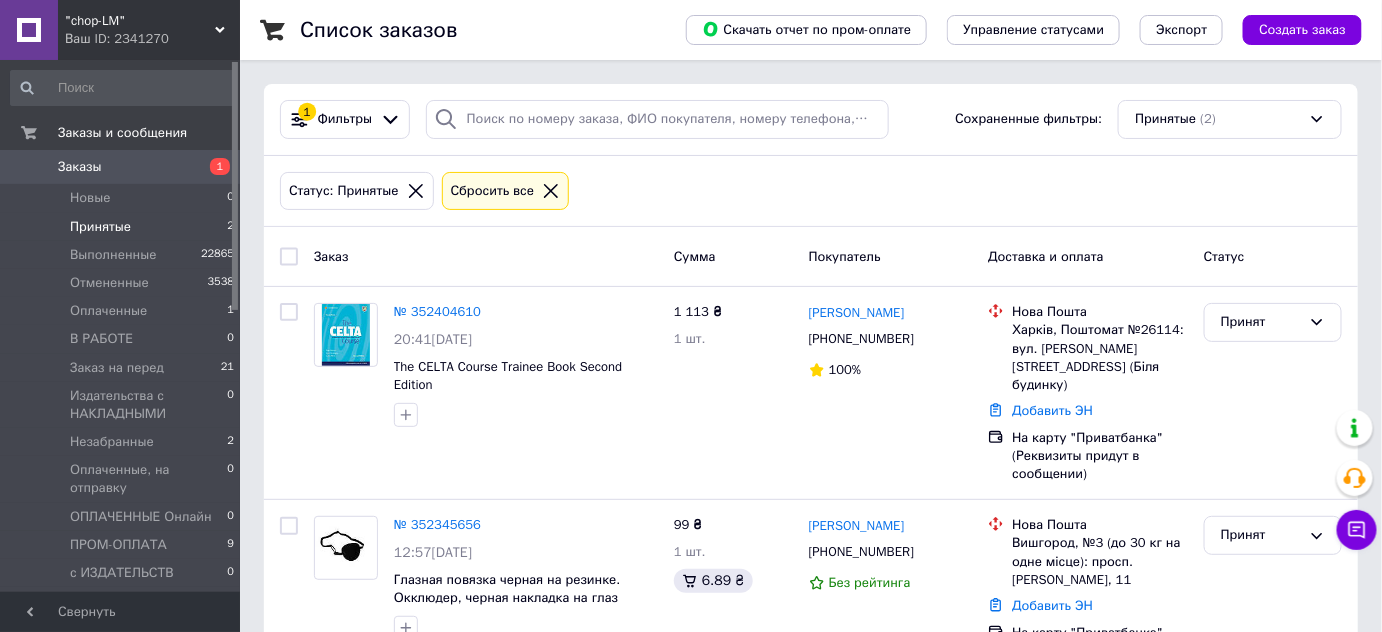click on "Статус: Принятые Сбросить все" at bounding box center [811, 191] 